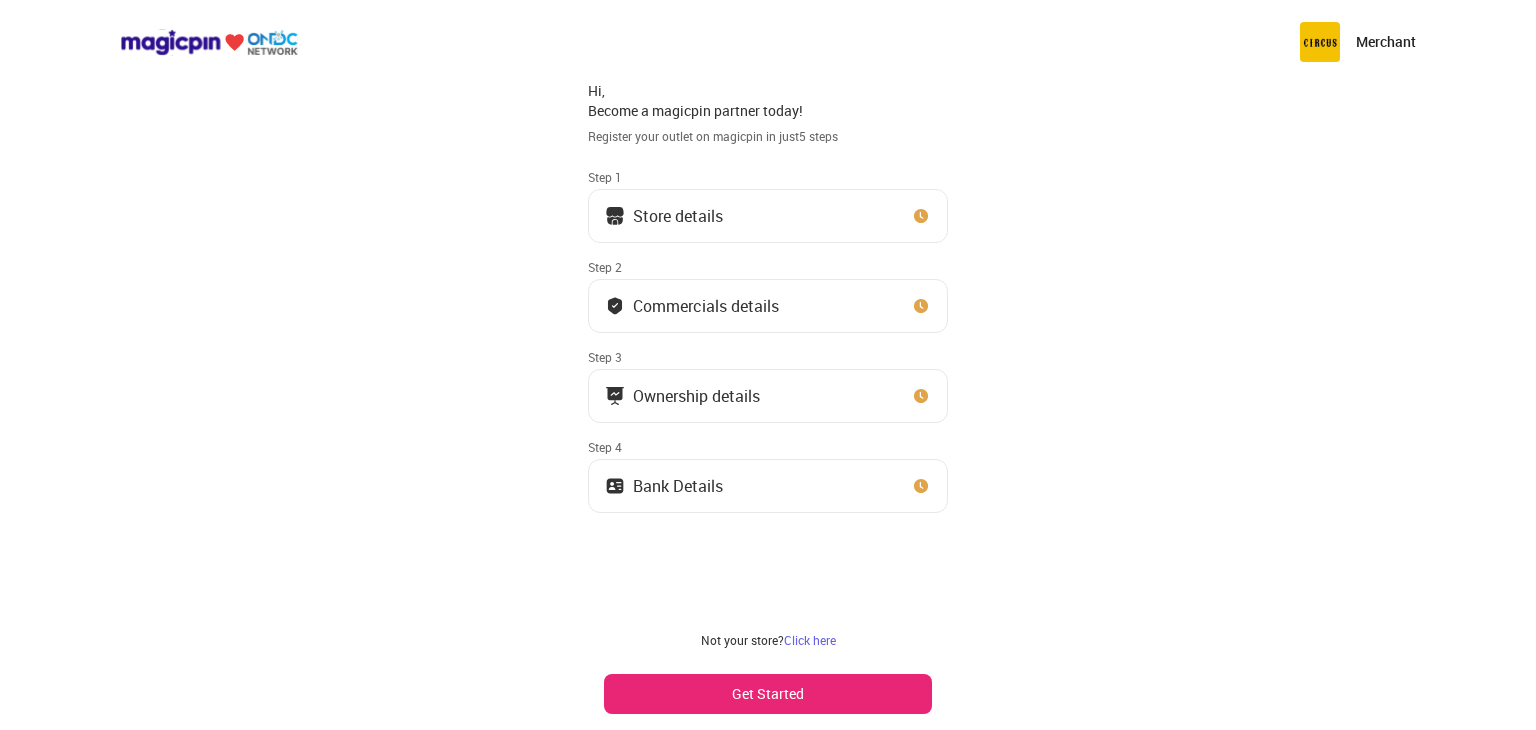scroll, scrollTop: 0, scrollLeft: 0, axis: both 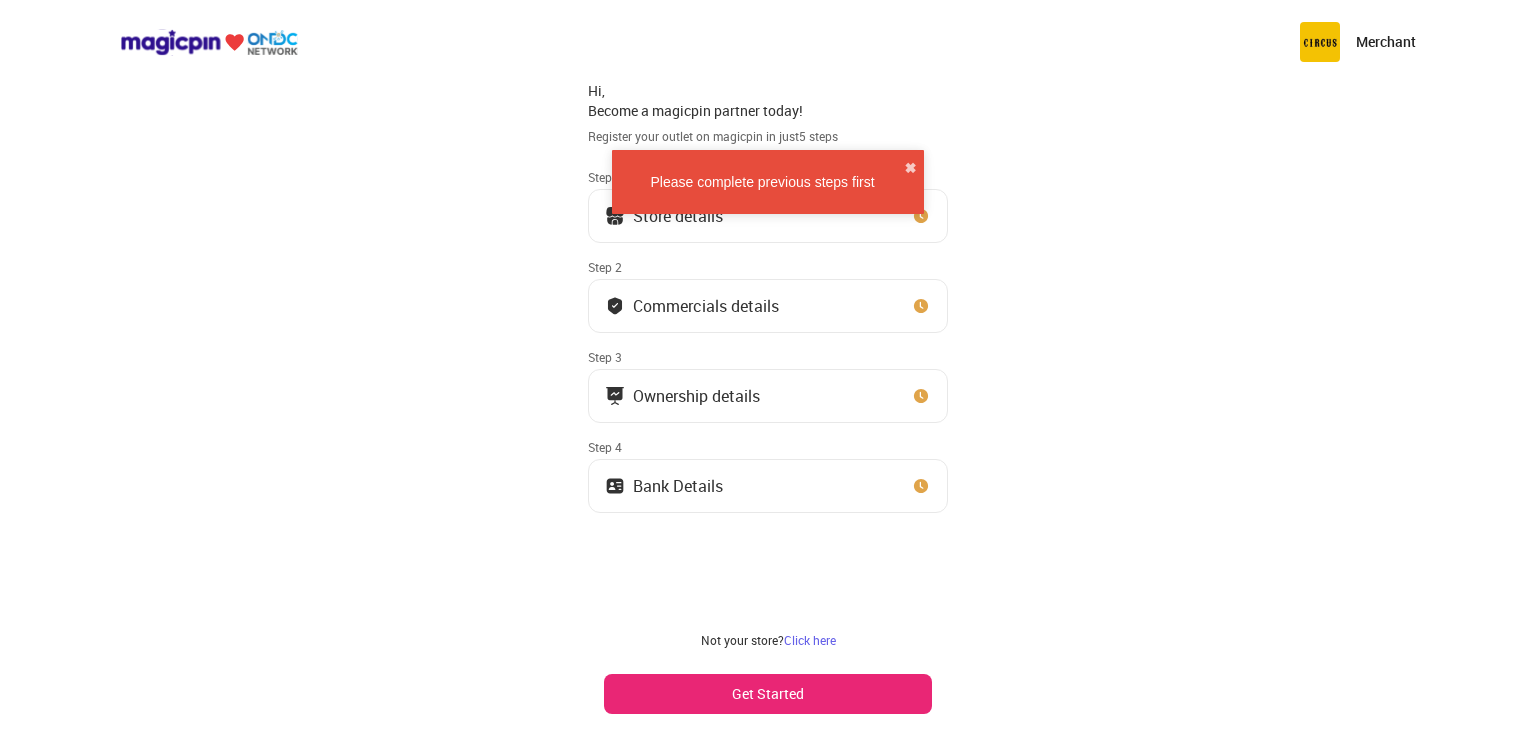 click on "Get Started" at bounding box center (768, 694) 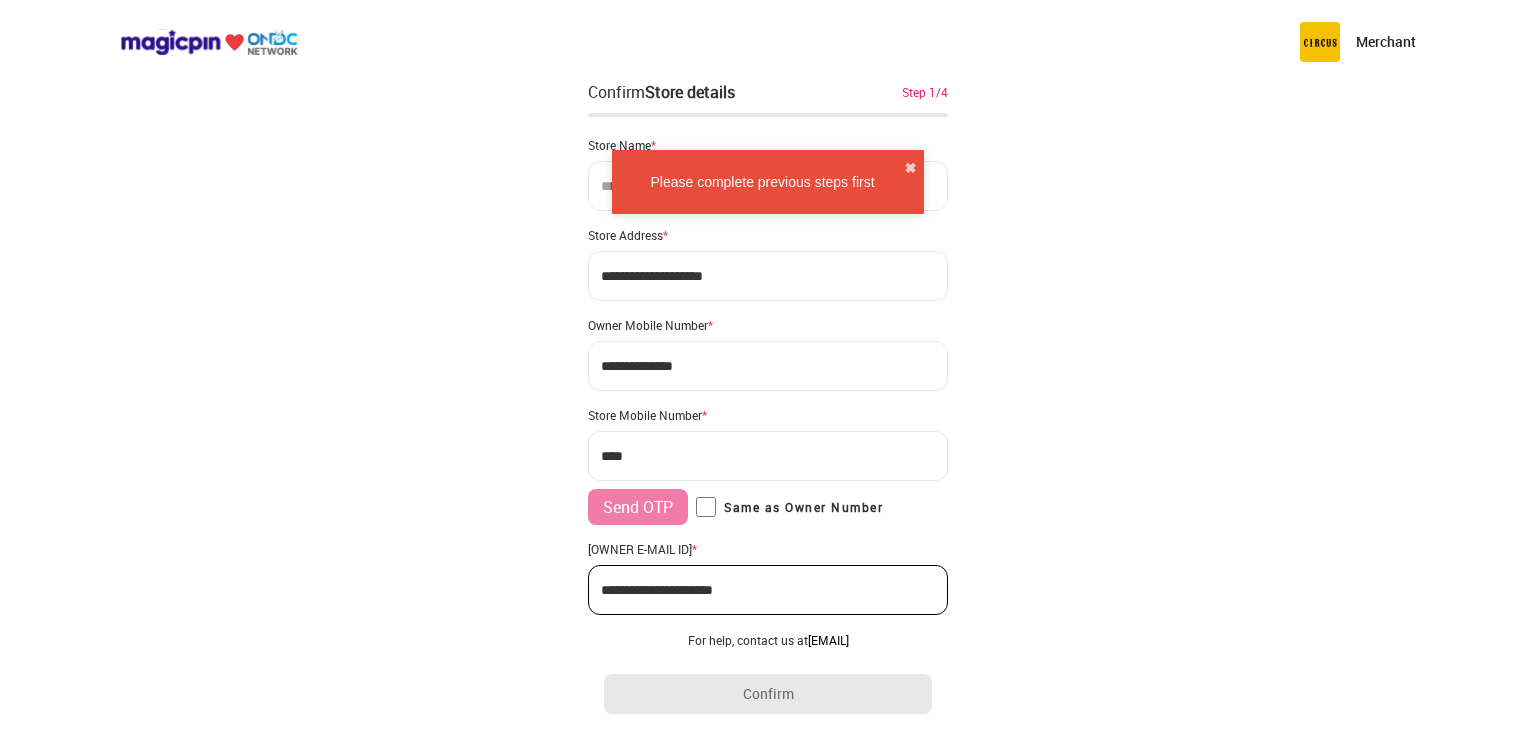 click at bounding box center (768, 186) 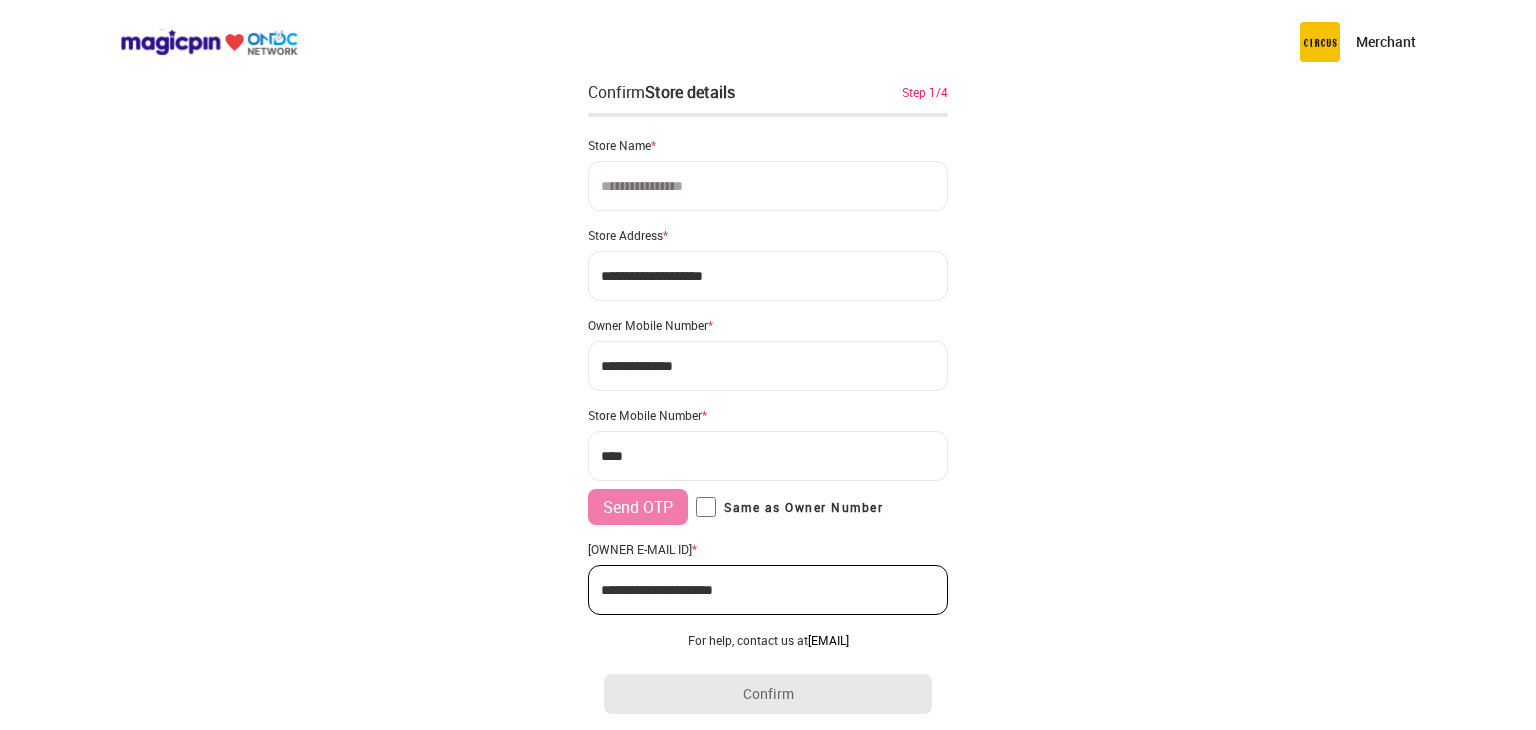 type on "*" 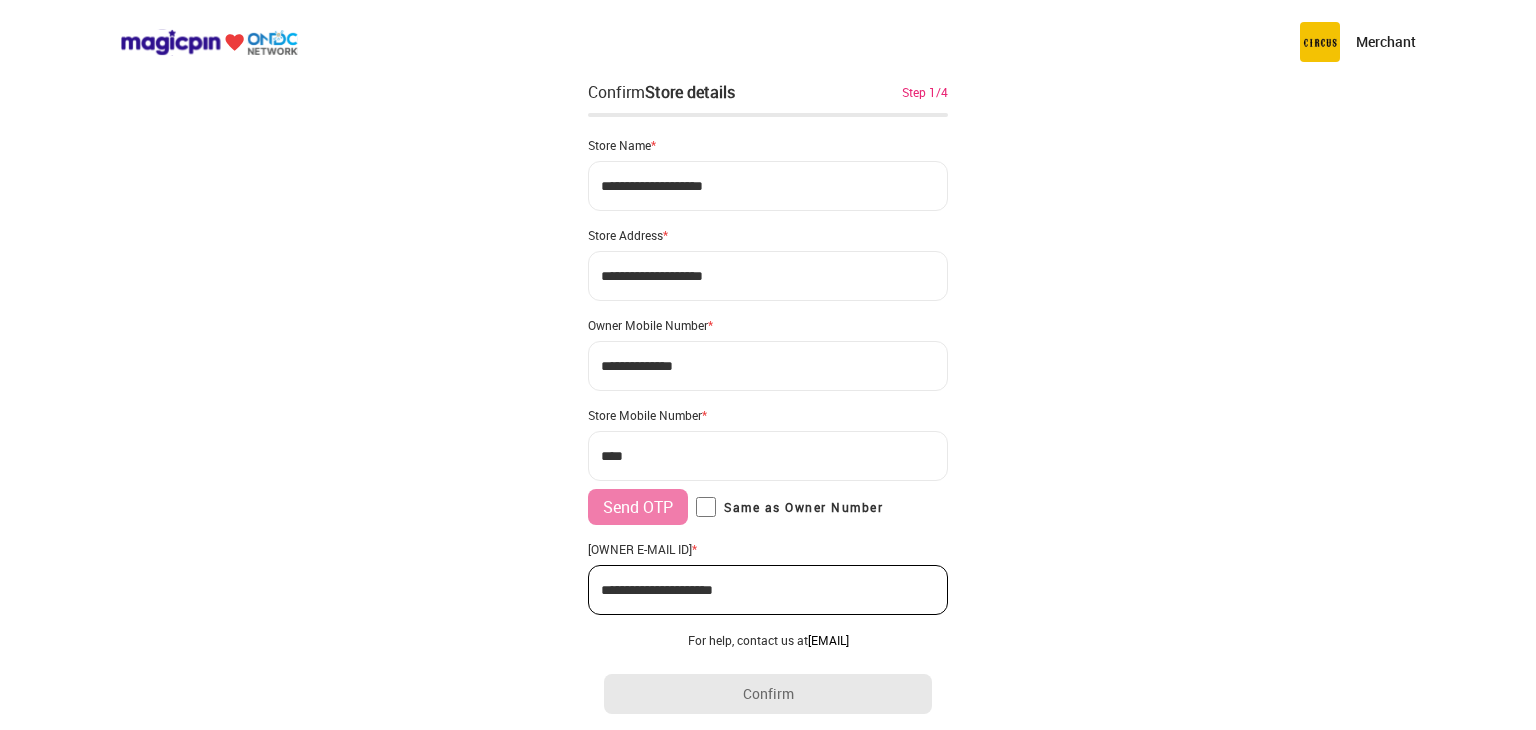 type on "**********" 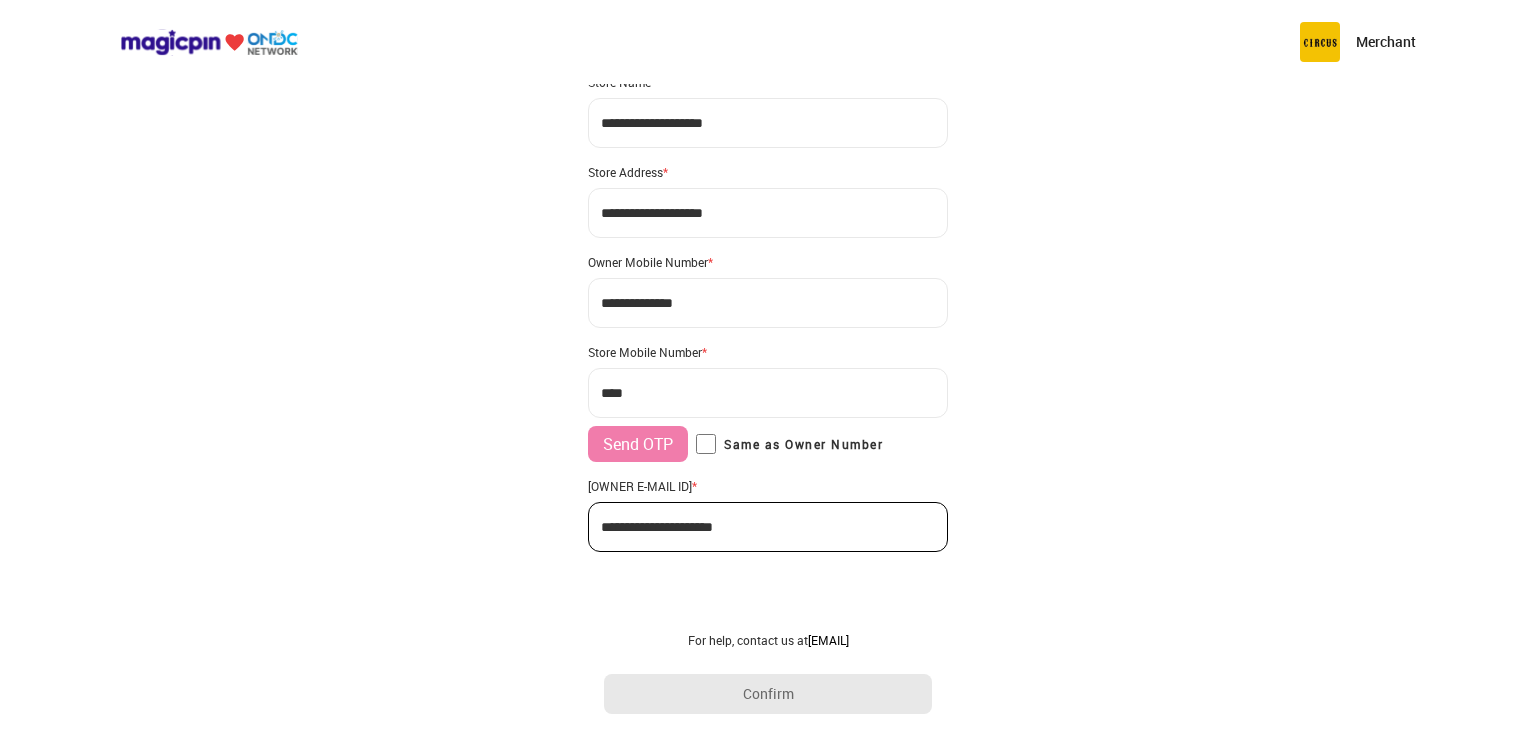 click on "***" at bounding box center [768, 393] 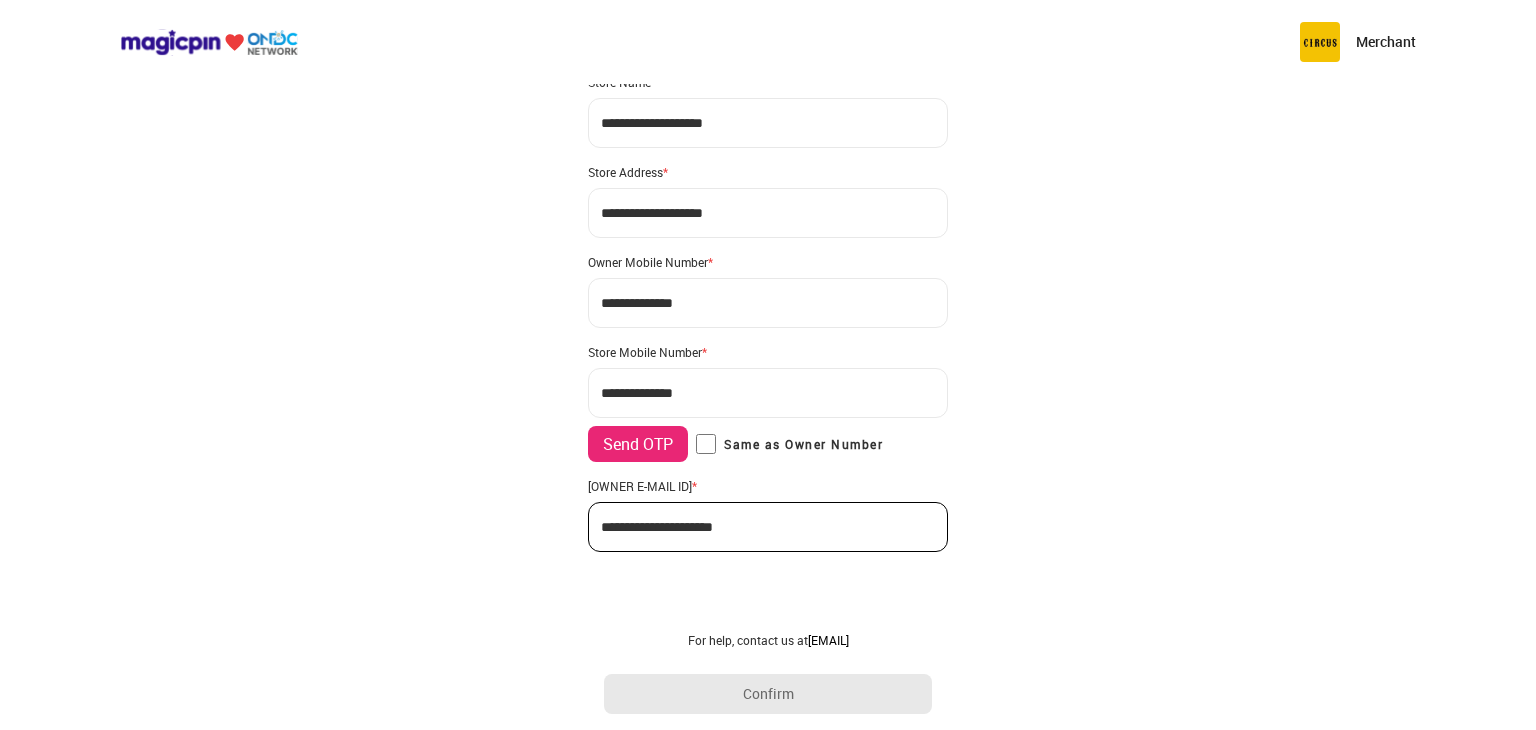 type on "**********" 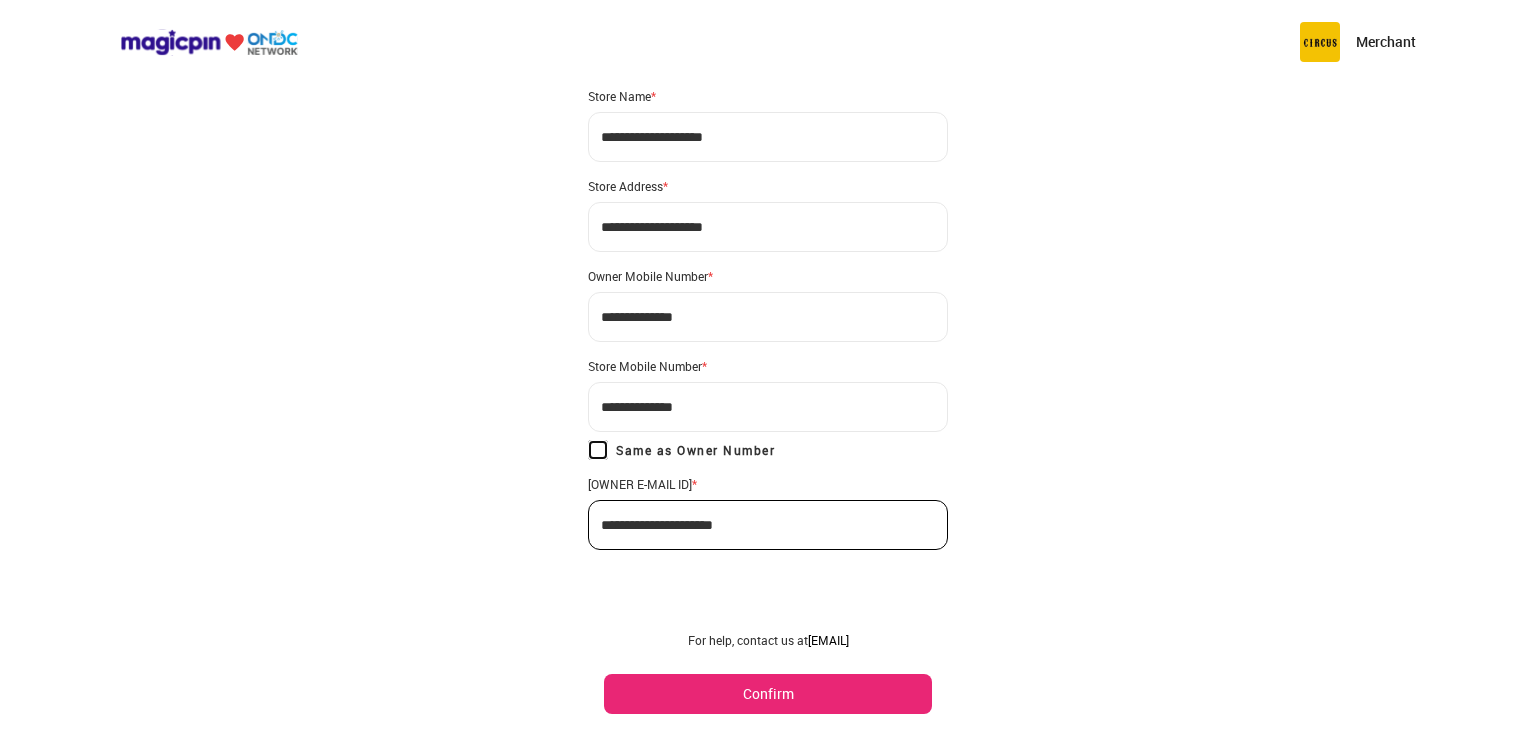 scroll, scrollTop: 47, scrollLeft: 0, axis: vertical 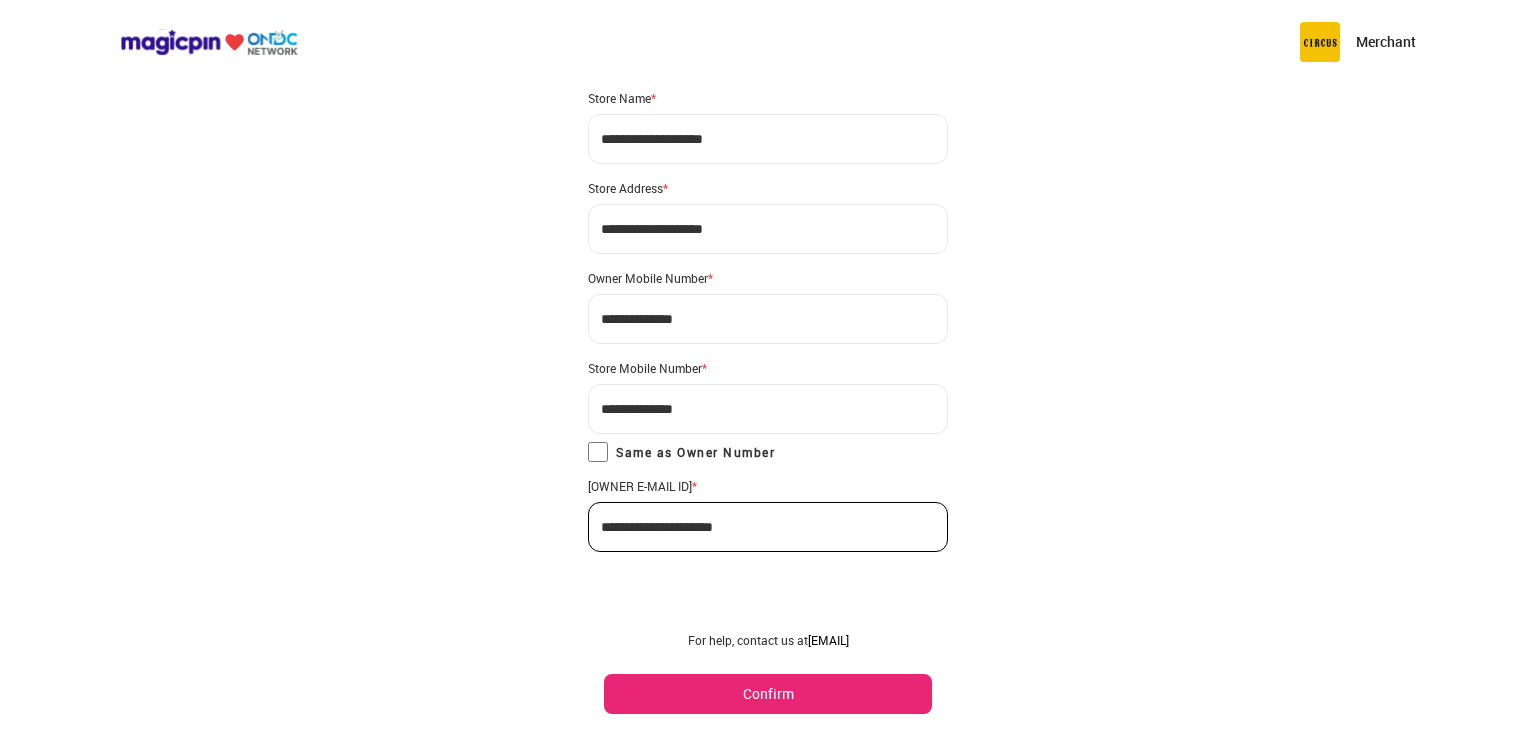 click on "Confirm" at bounding box center [768, 694] 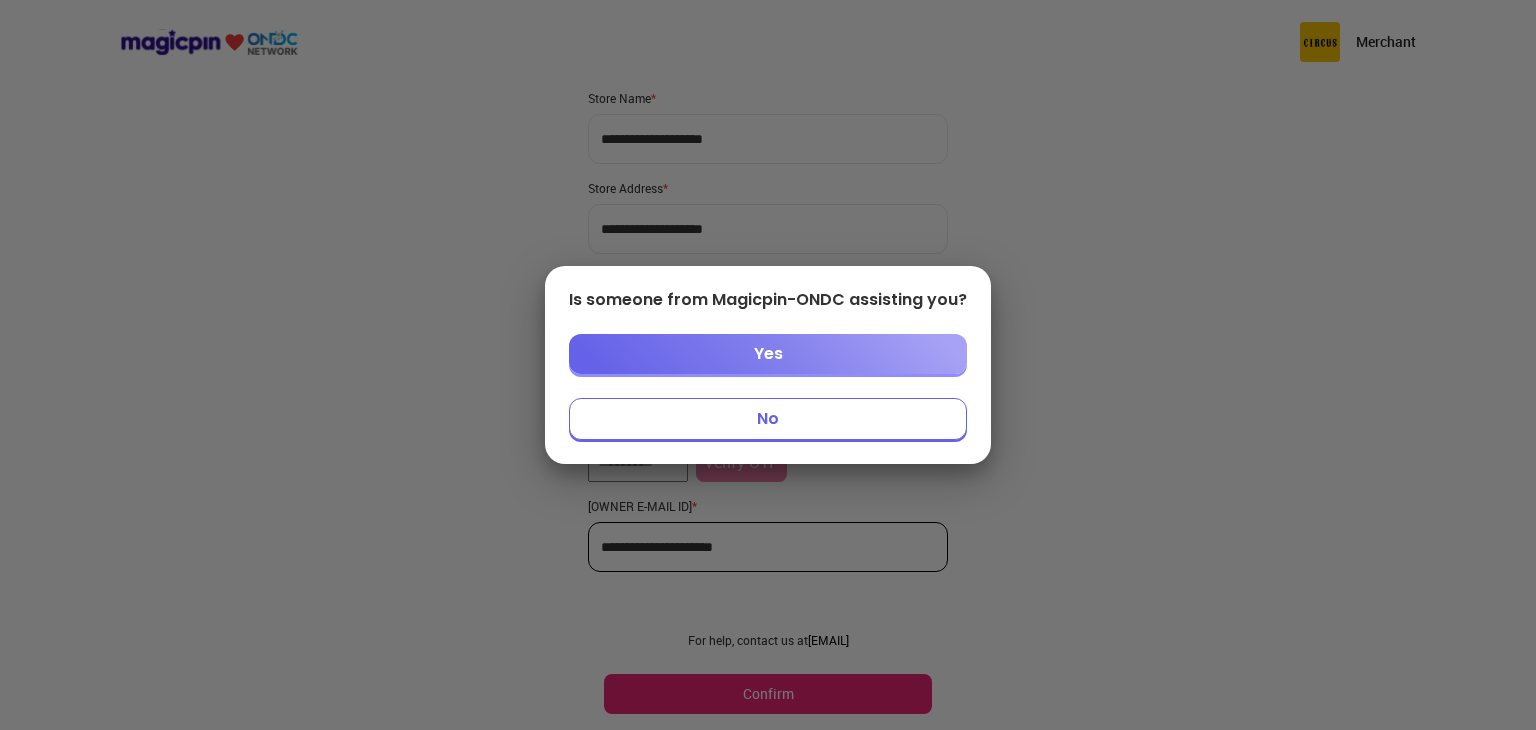 click on "No" at bounding box center (768, 419) 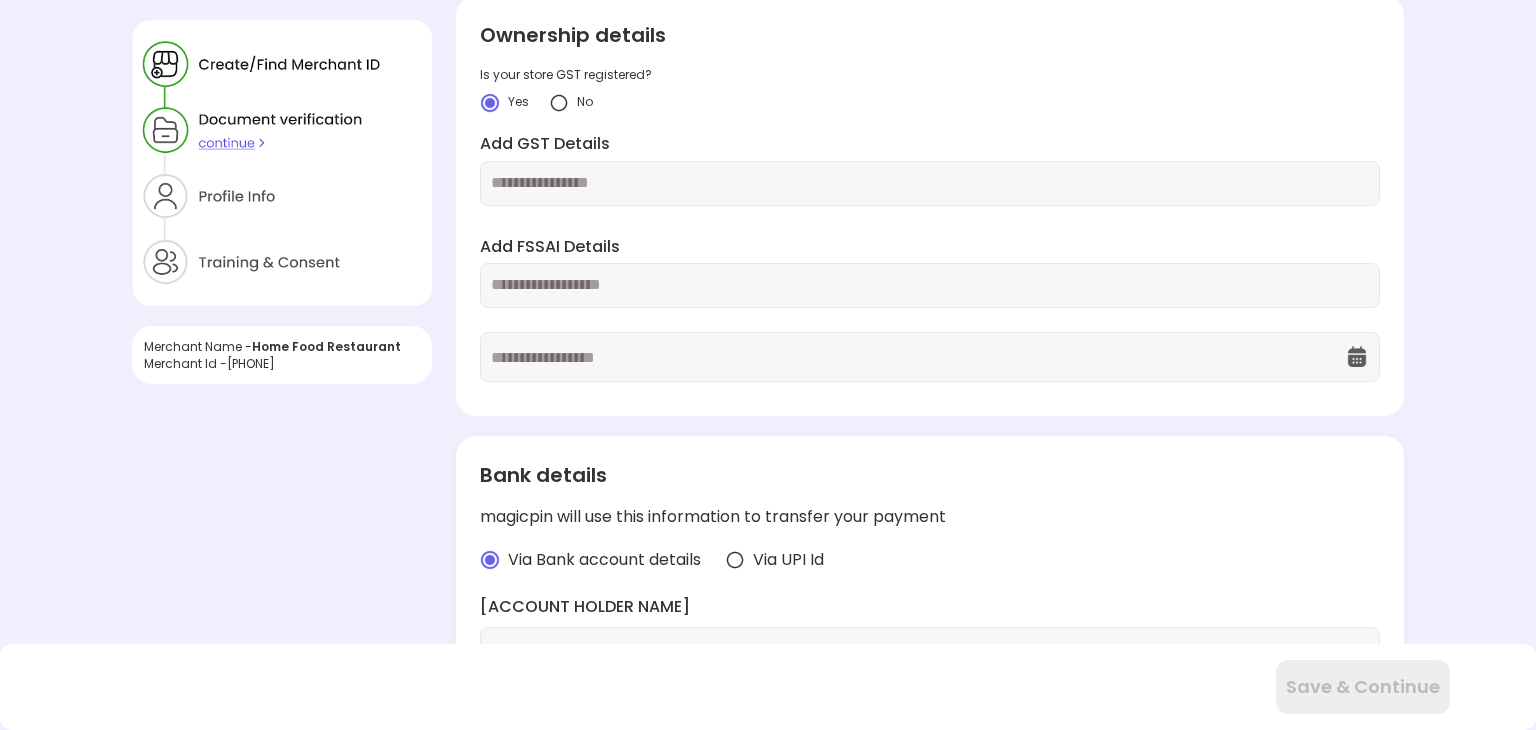 scroll, scrollTop: 30, scrollLeft: 0, axis: vertical 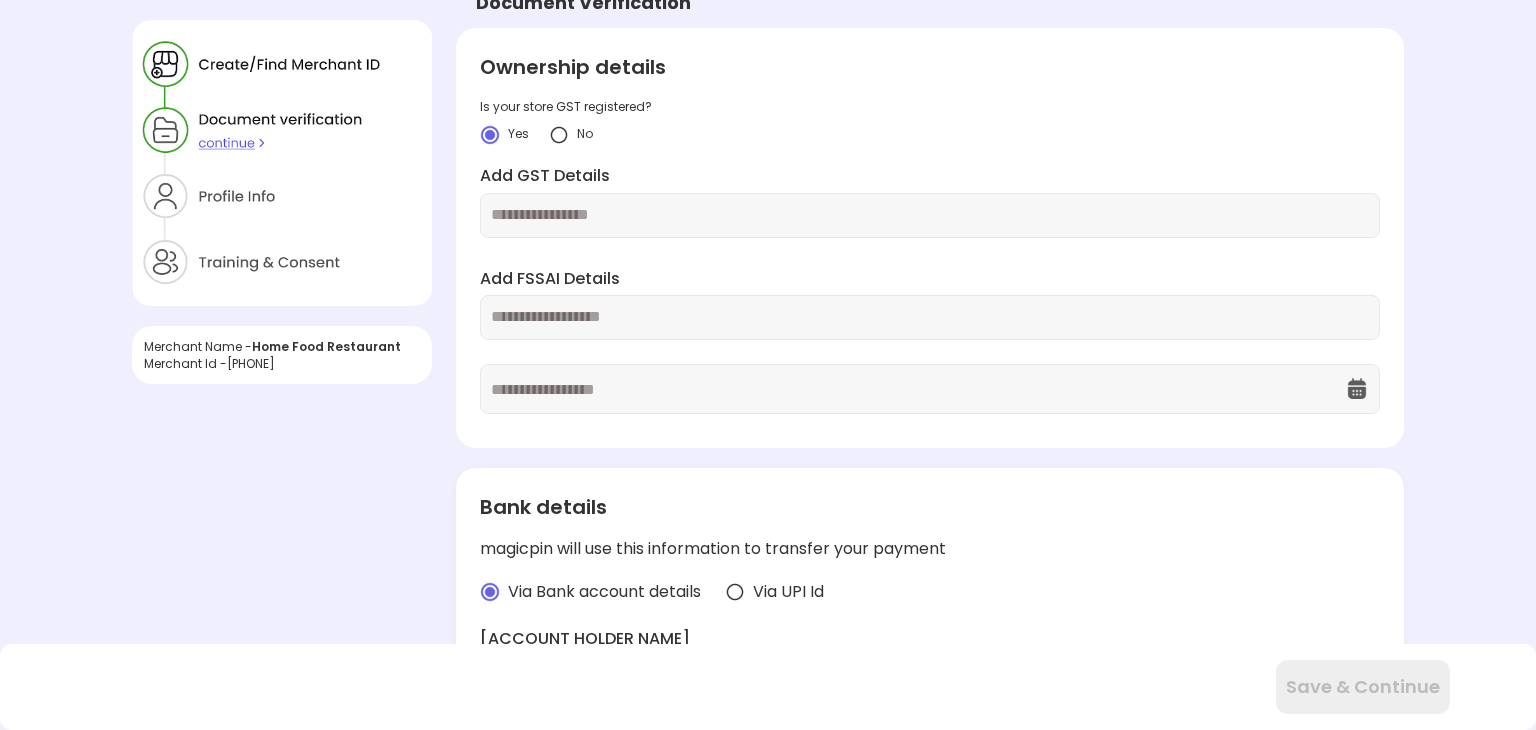 click at bounding box center [930, 215] 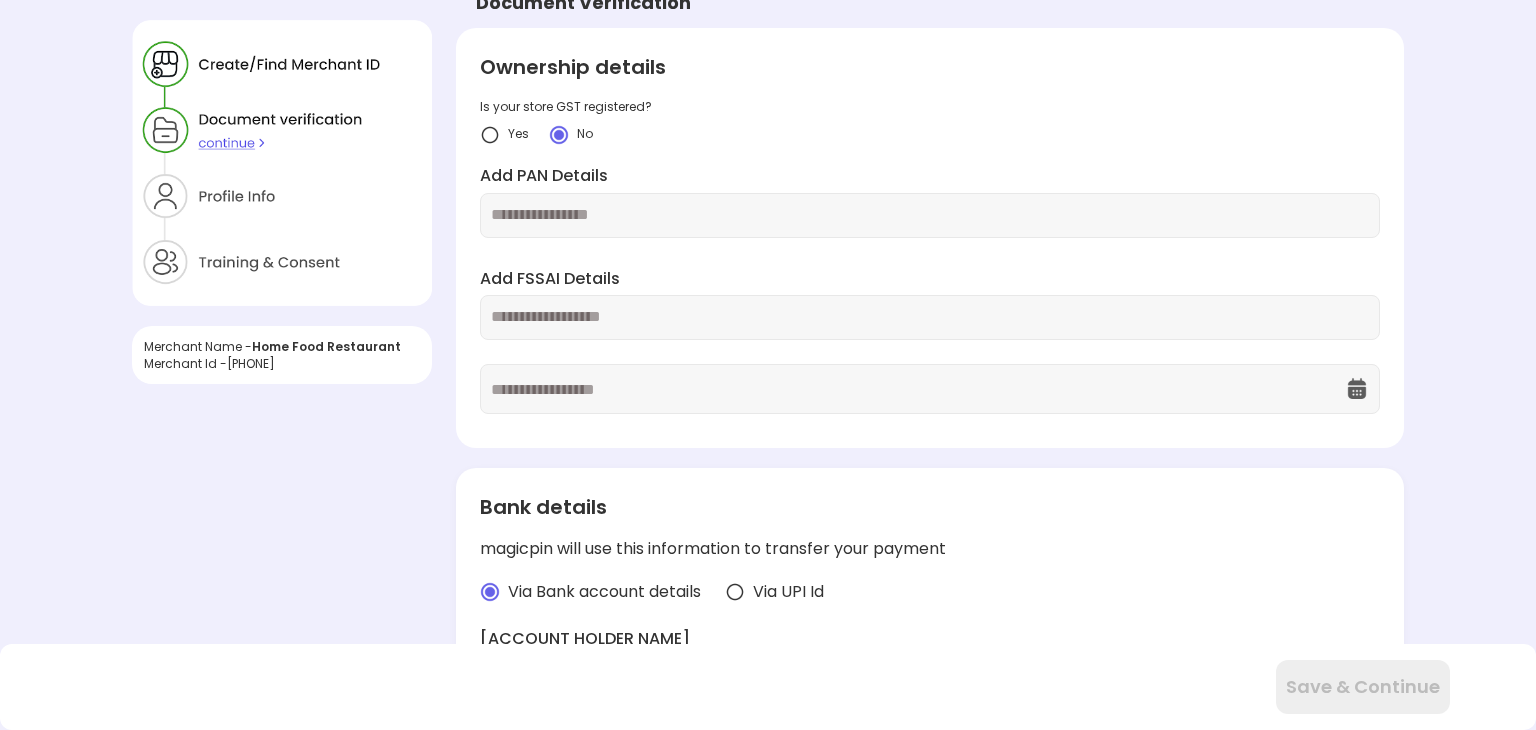 click at bounding box center (930, 317) 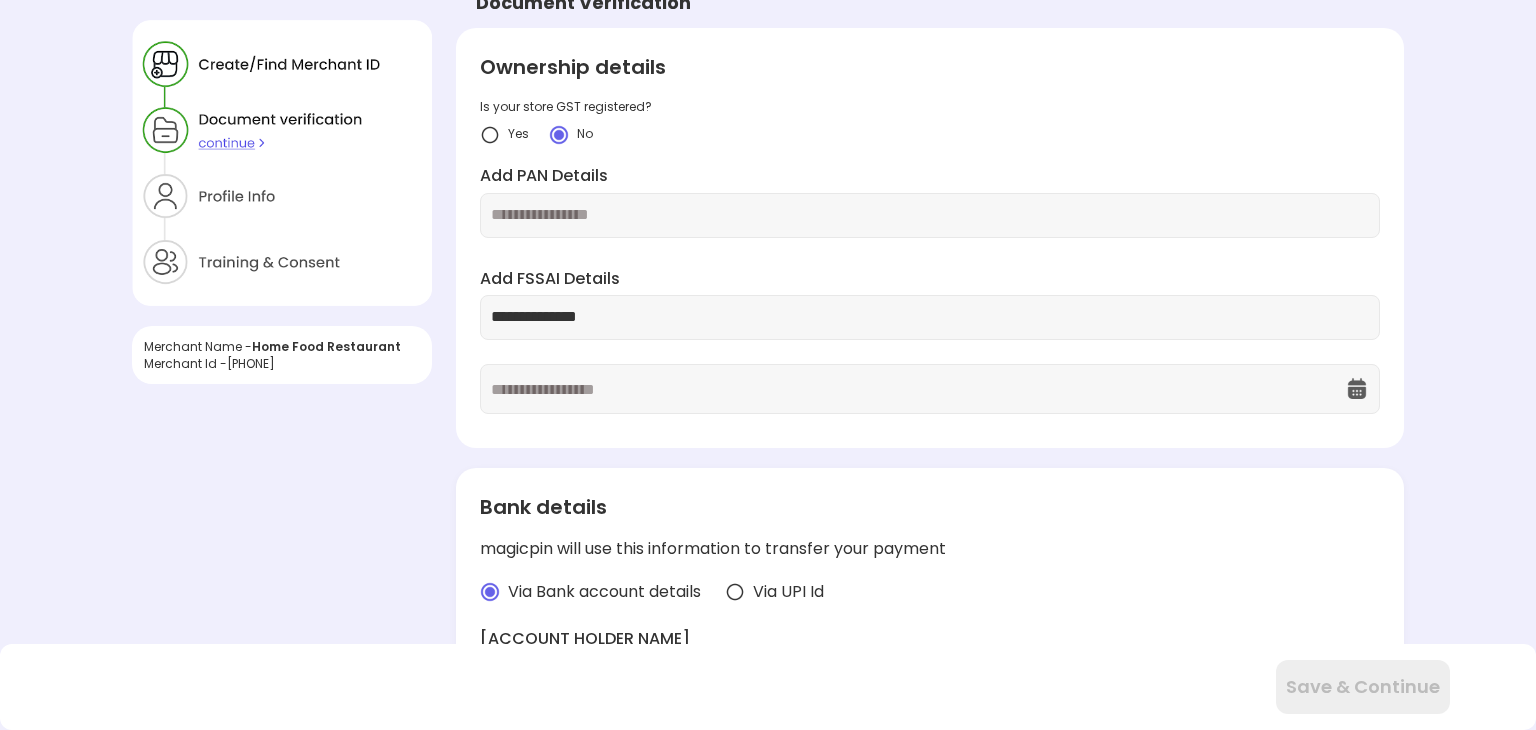 type on "**********" 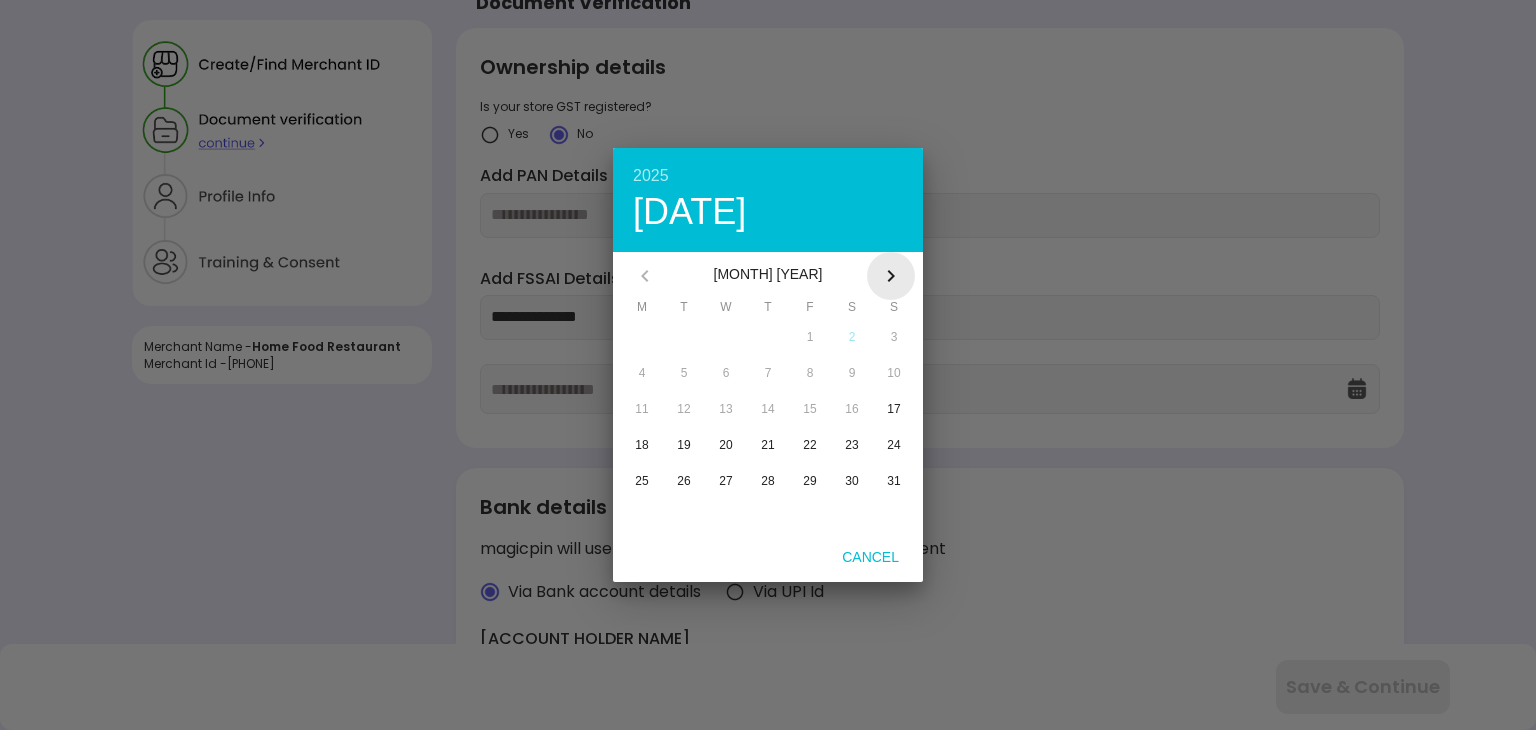 click 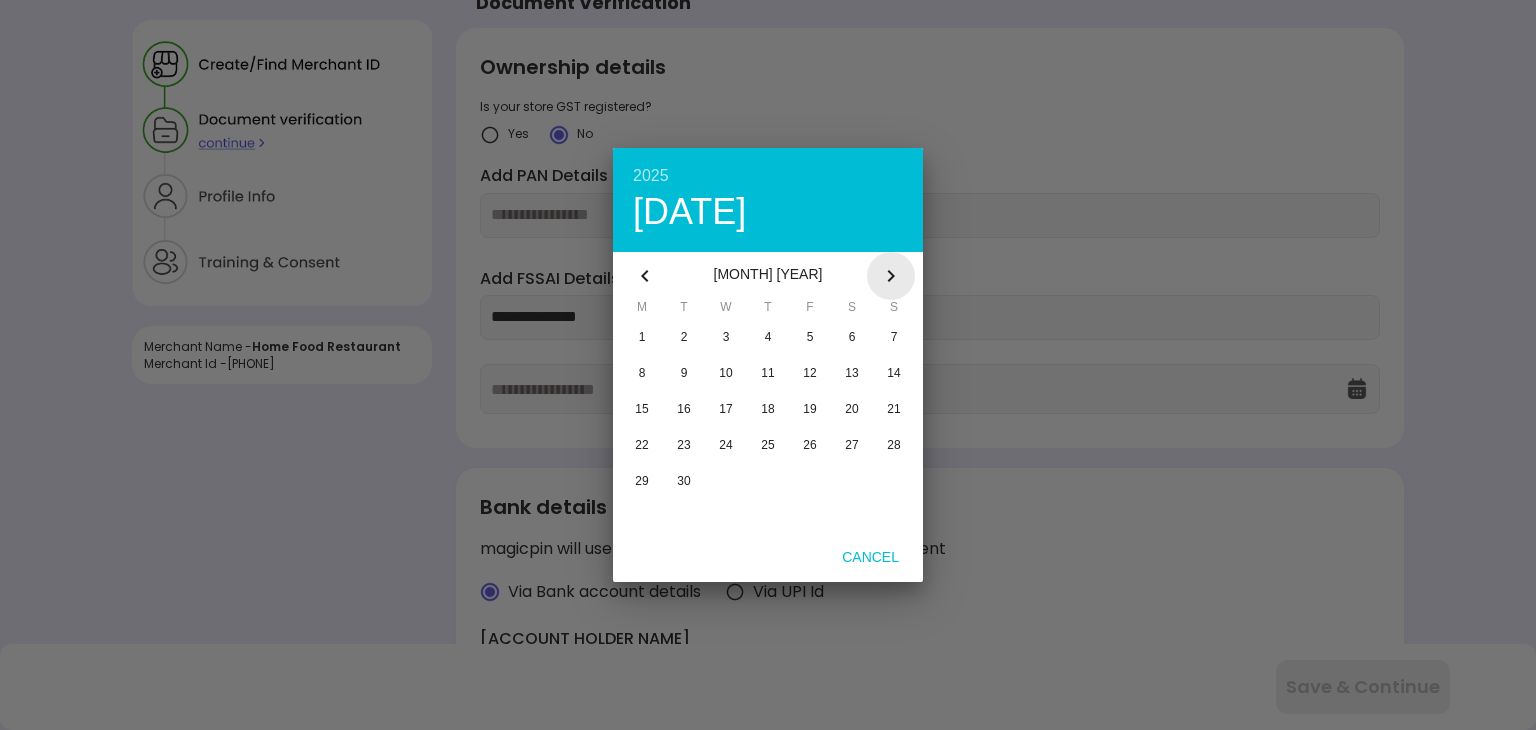 click 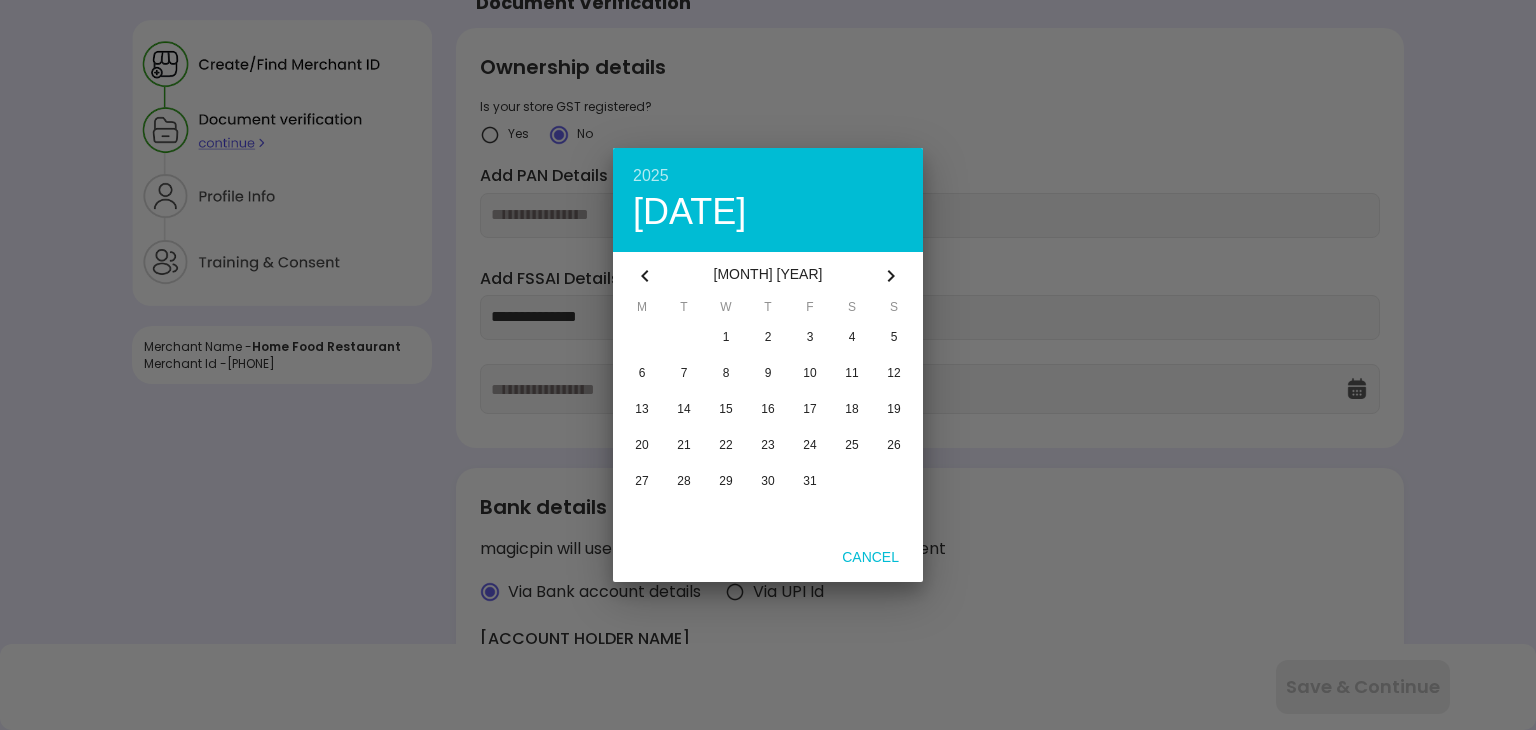 click 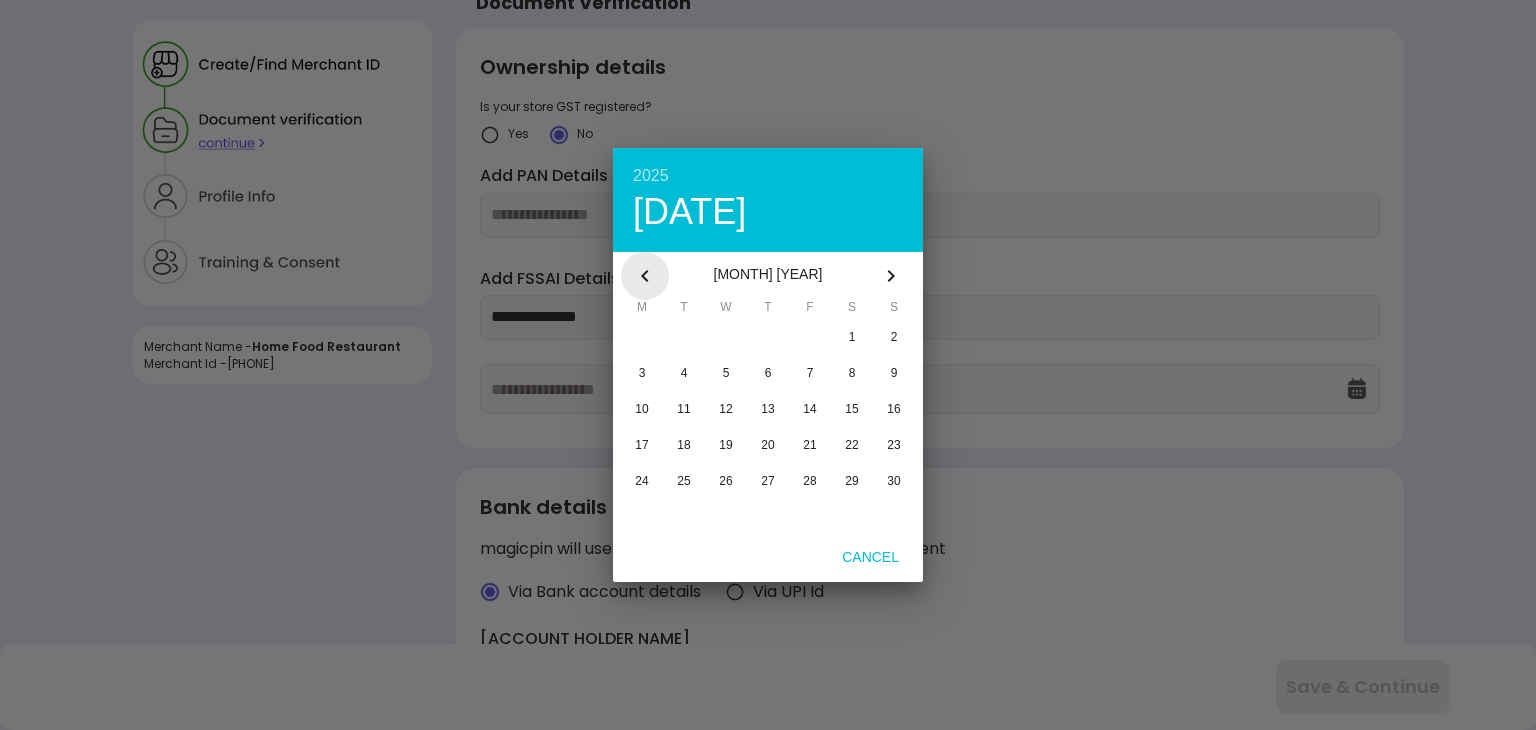 click 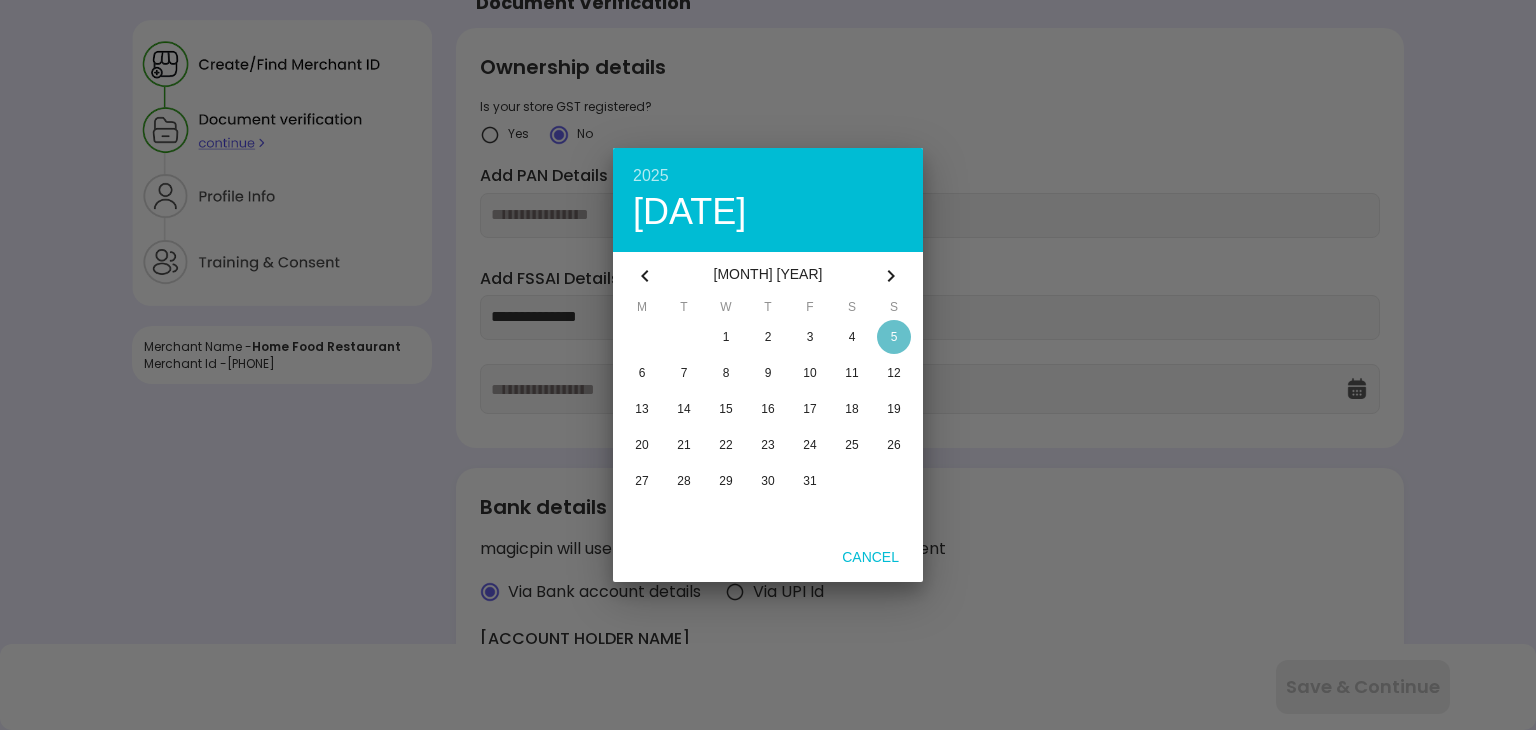 click at bounding box center (894, 337) 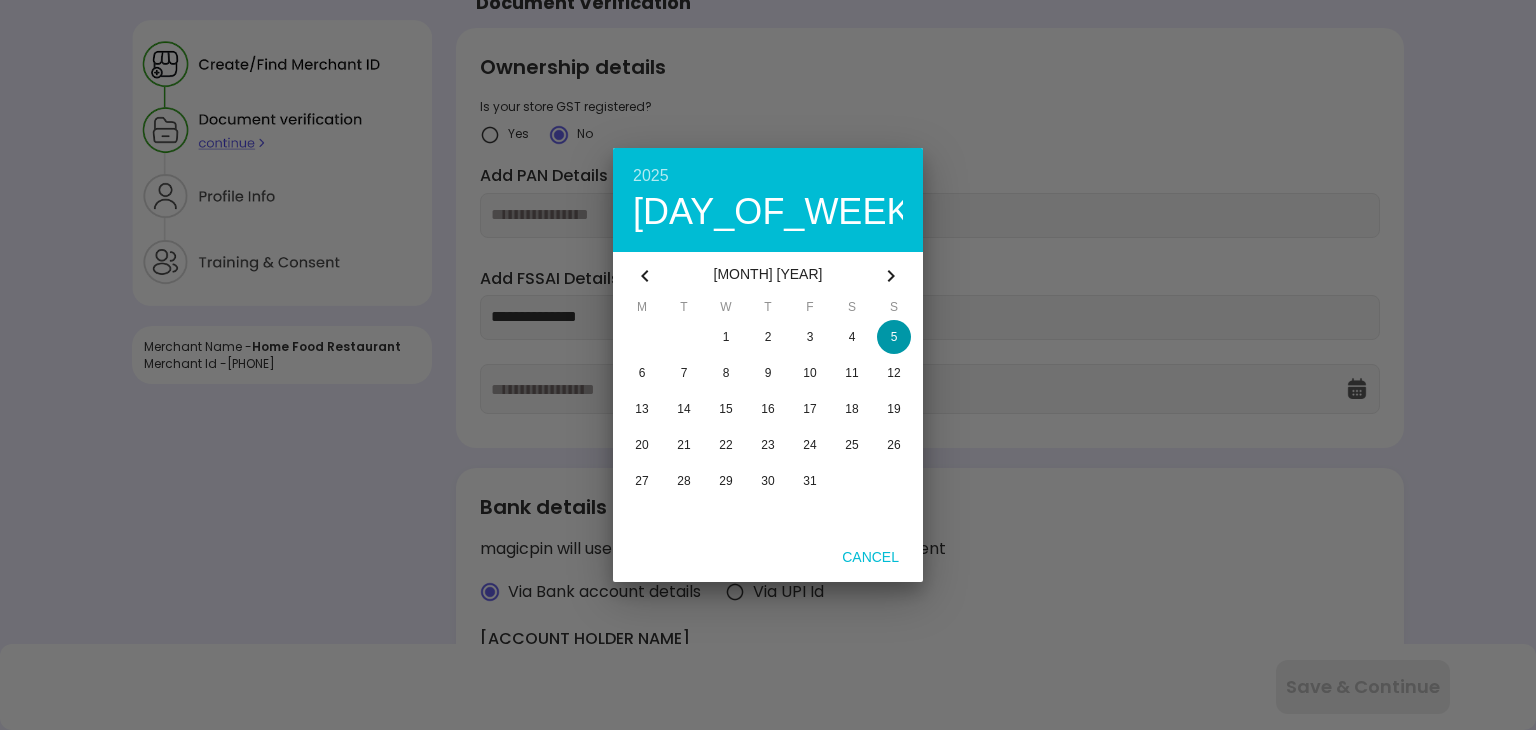 type on "**********" 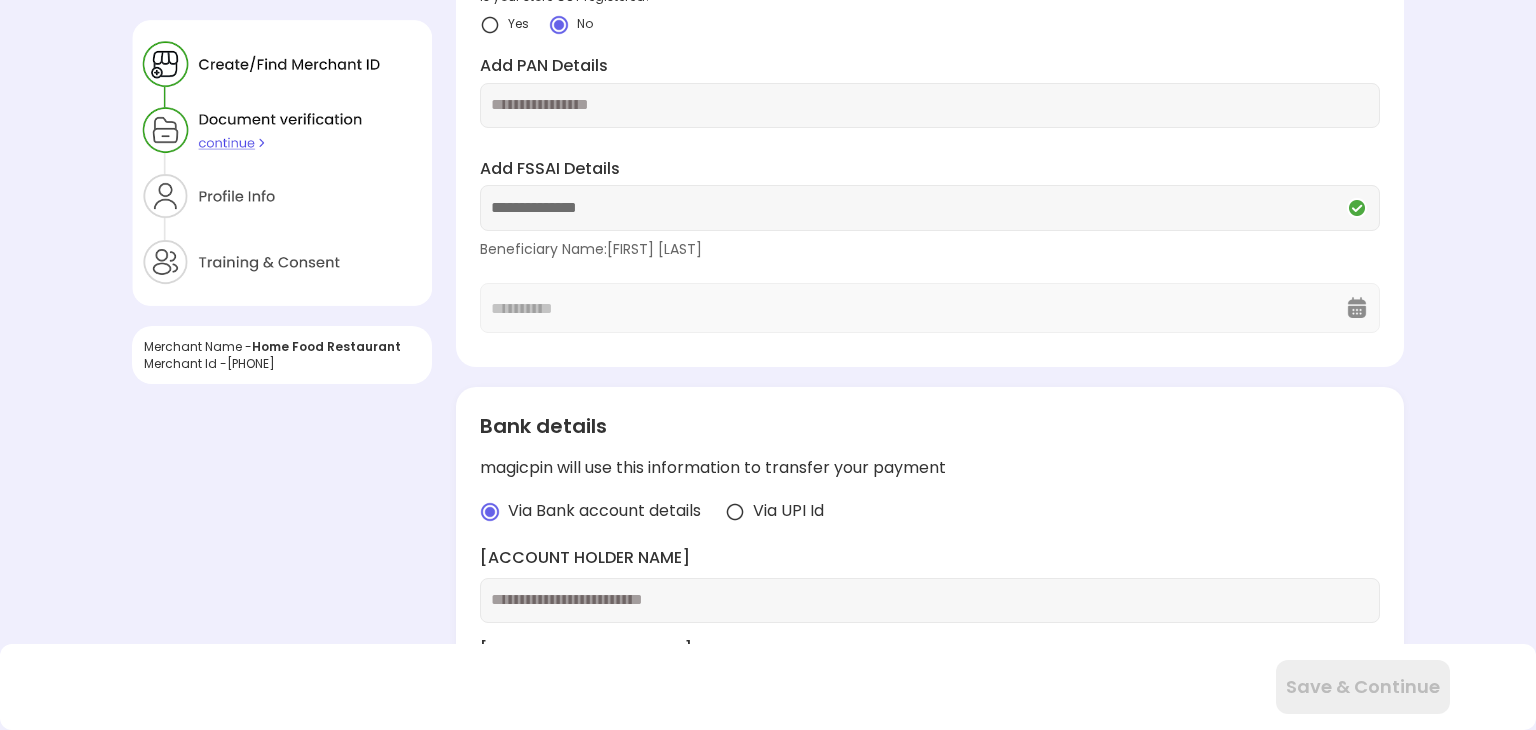 scroll, scrollTop: 140, scrollLeft: 0, axis: vertical 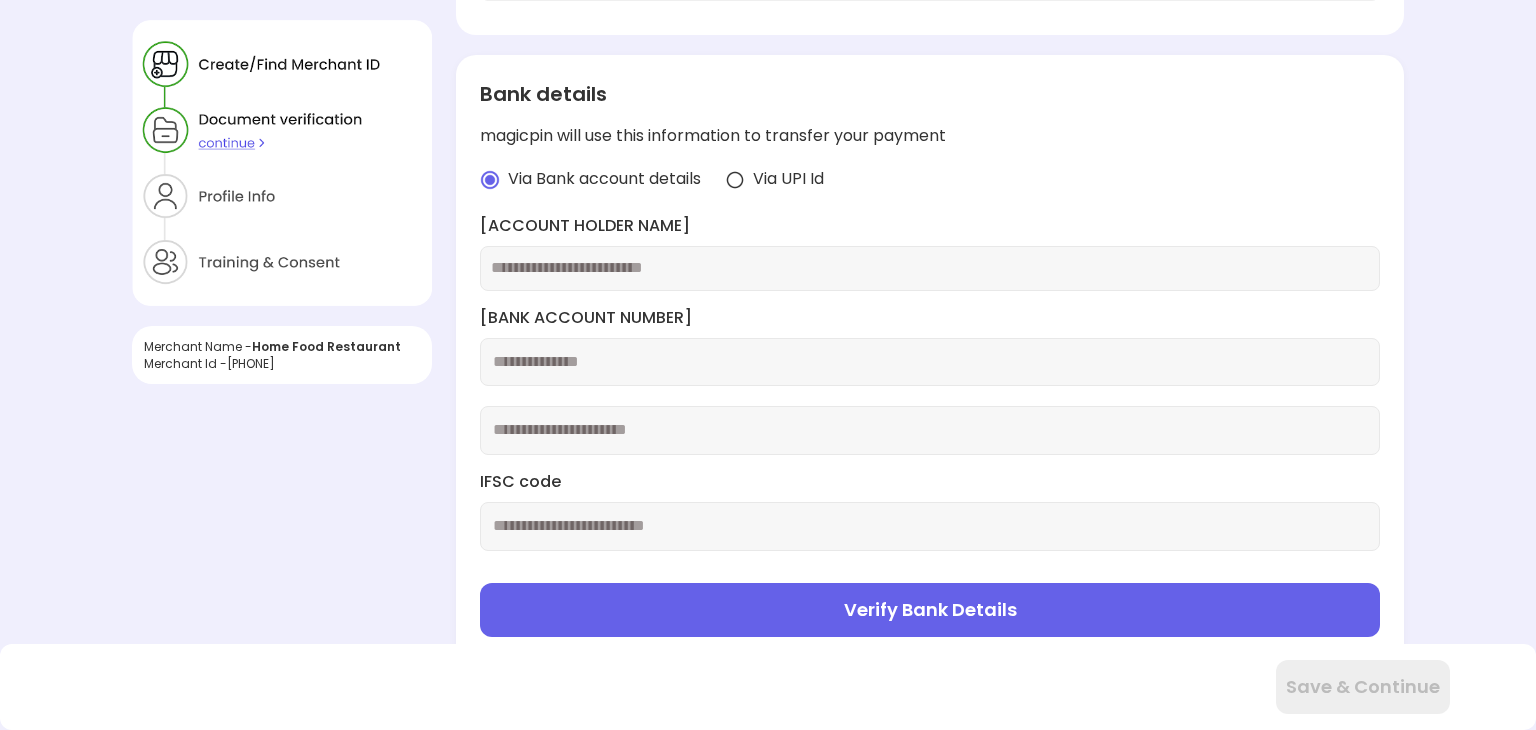 click on "Via UPI Id" at bounding box center [788, 179] 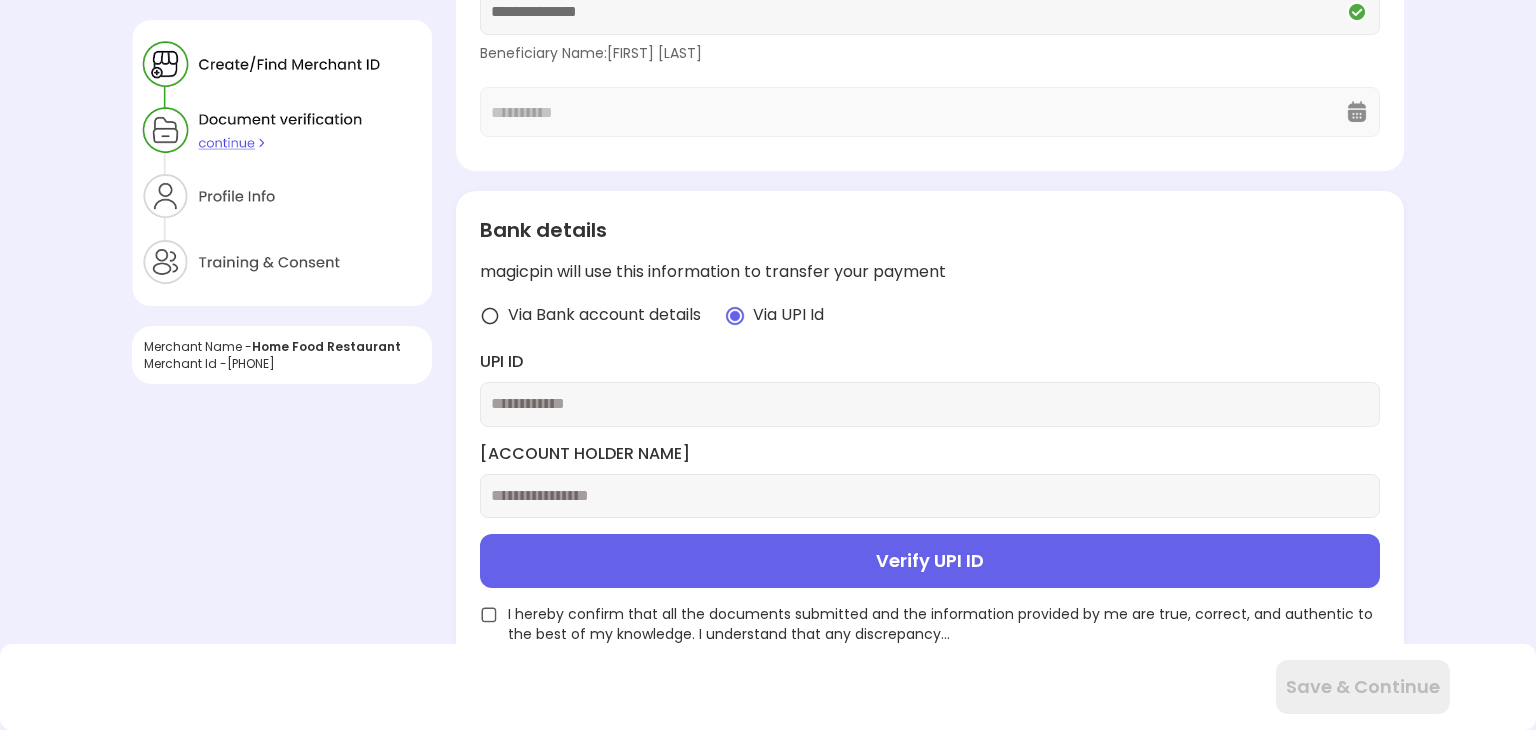 click at bounding box center [930, 404] 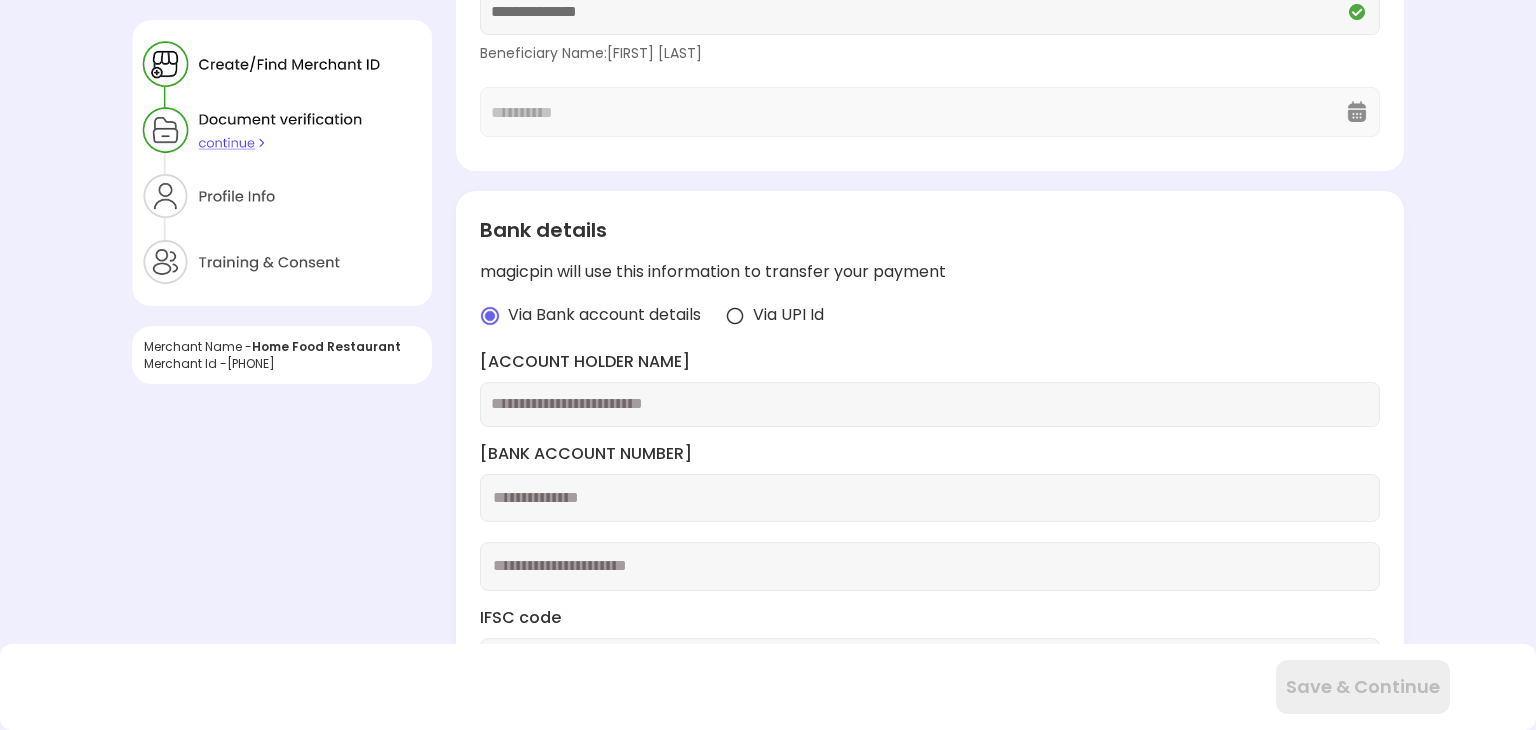 click at bounding box center (930, 404) 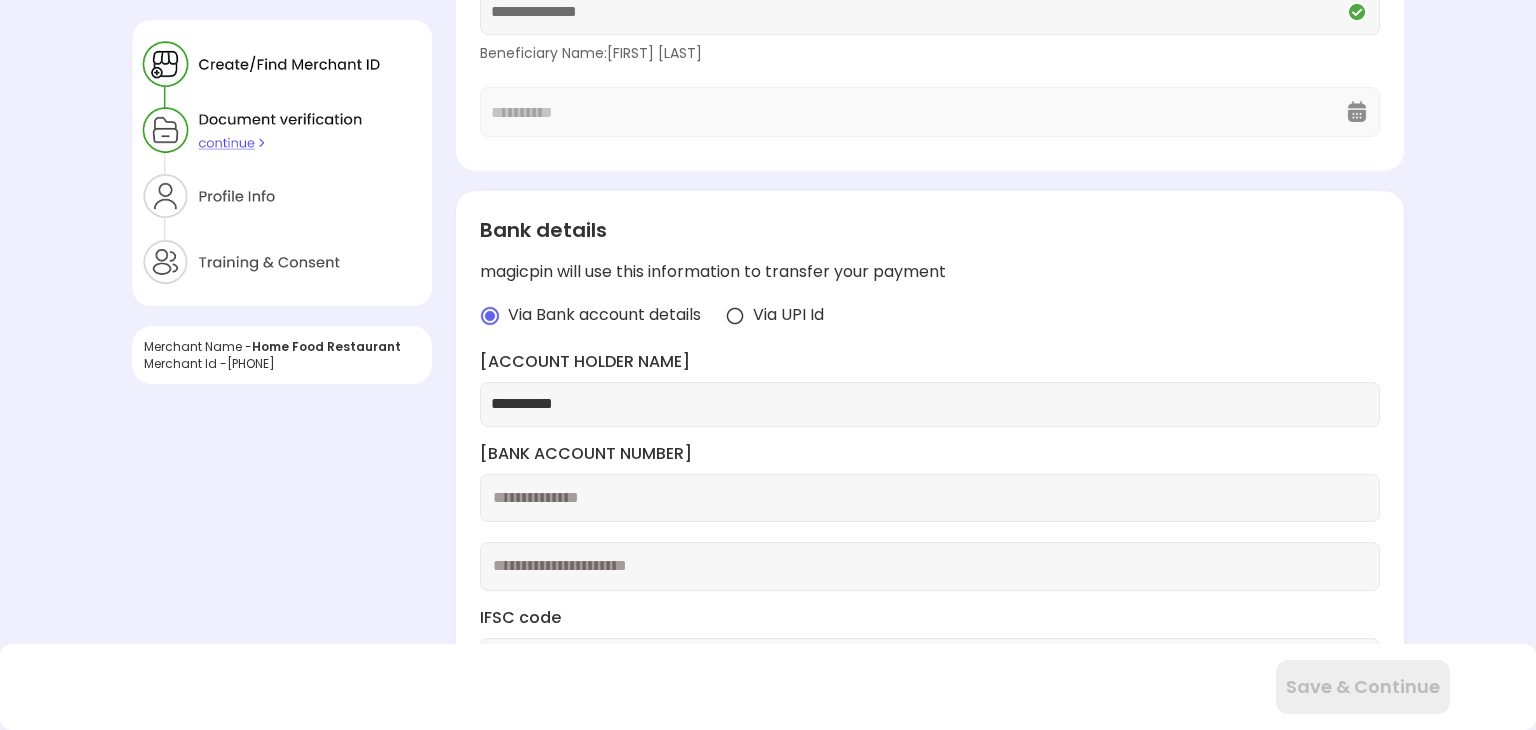 type on "**********" 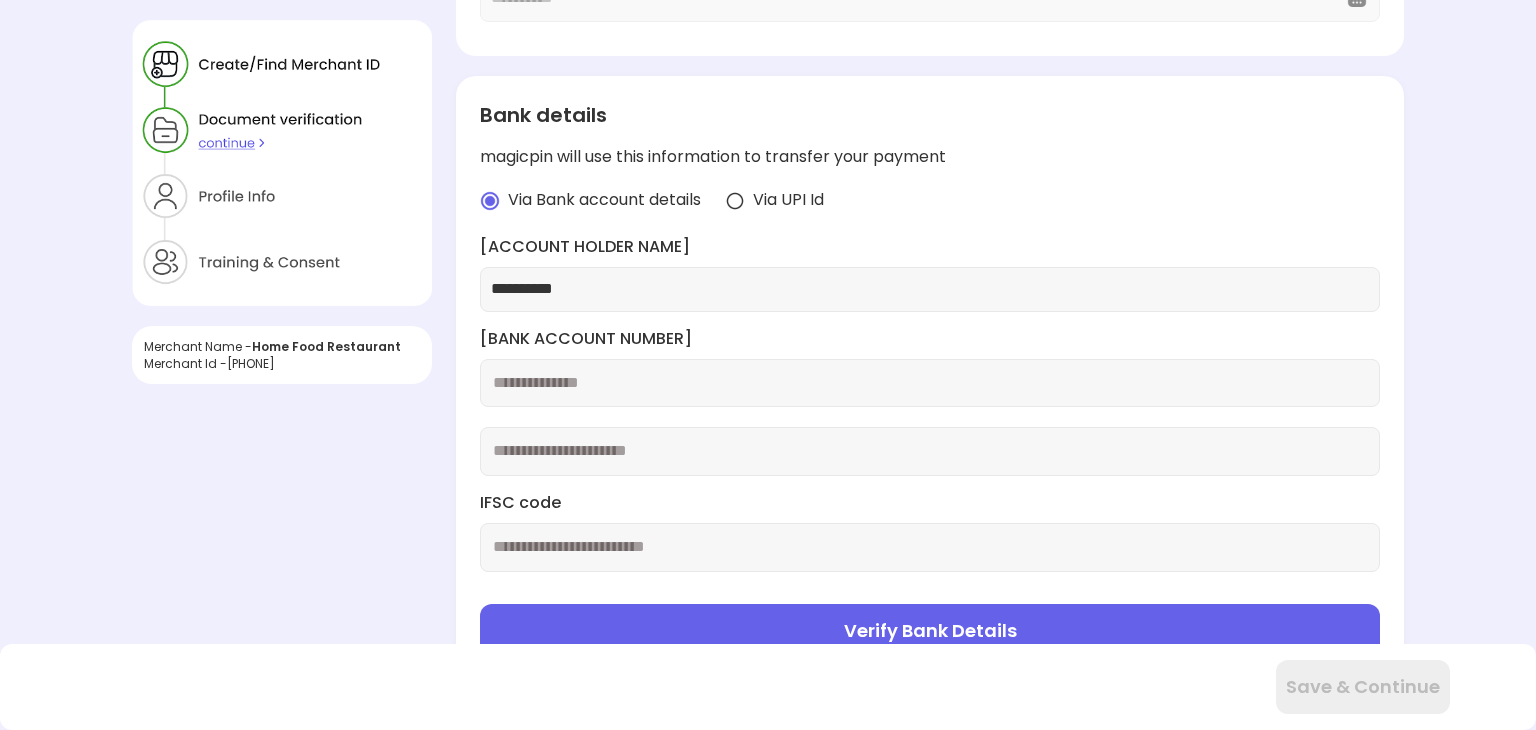 scroll, scrollTop: 520, scrollLeft: 0, axis: vertical 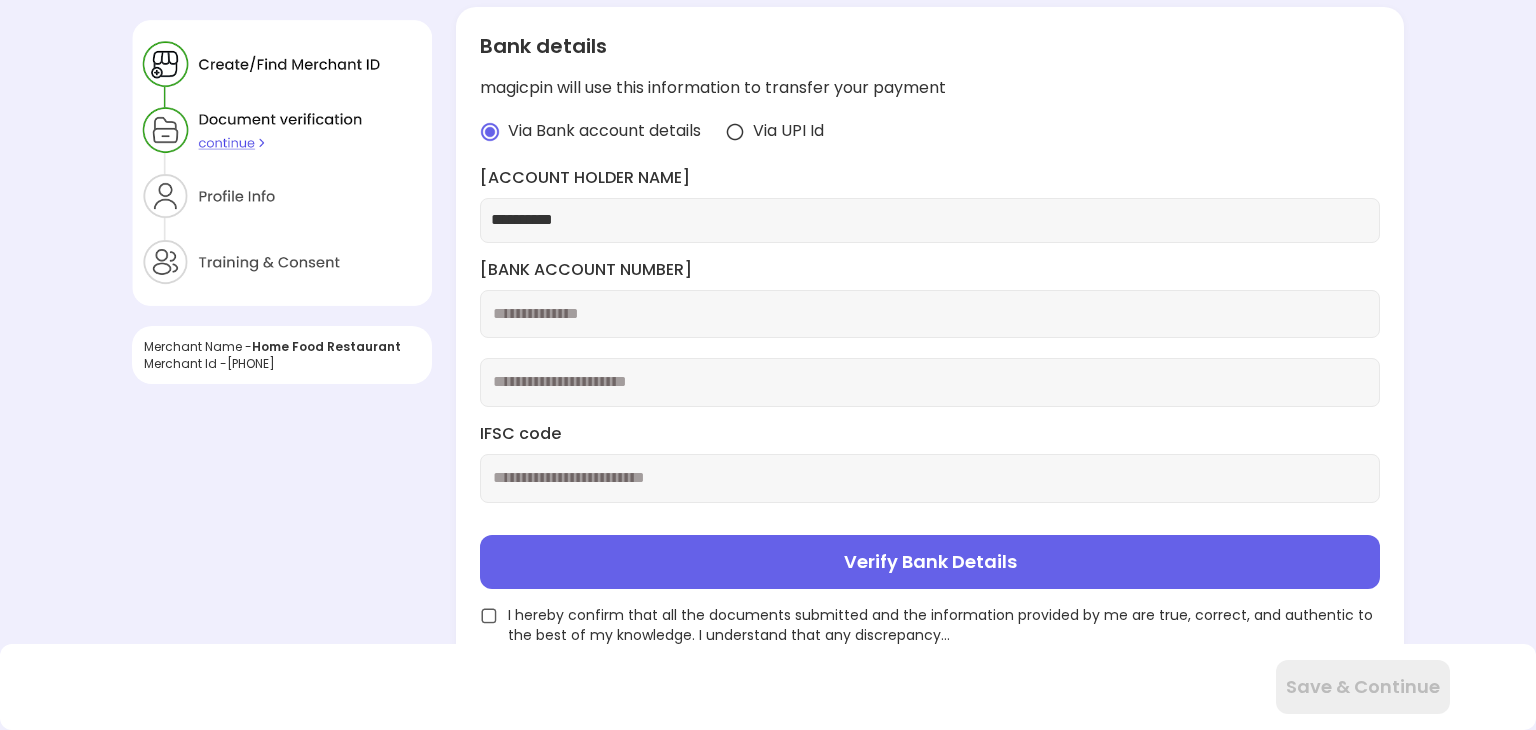 click on "**********" at bounding box center (930, 382) 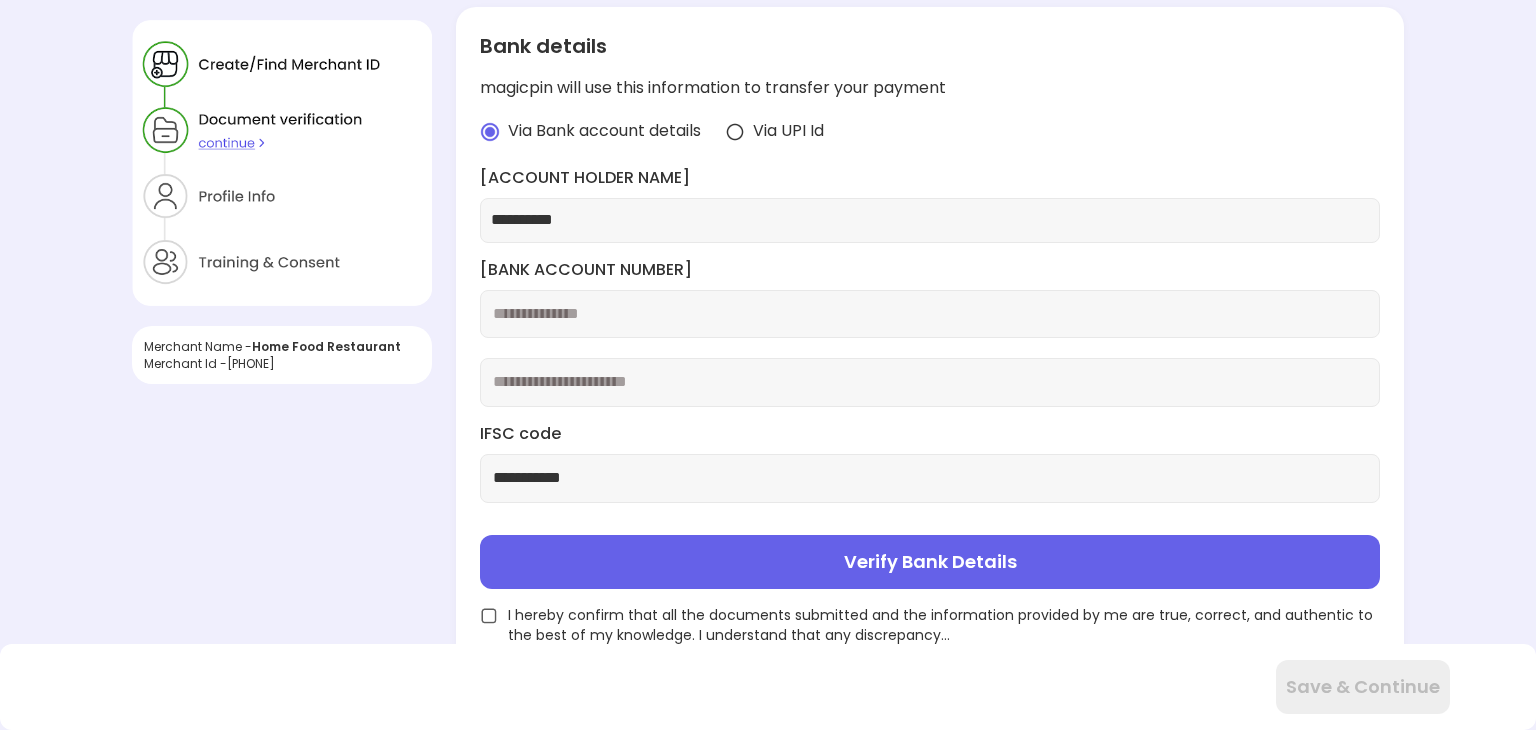 type on "**********" 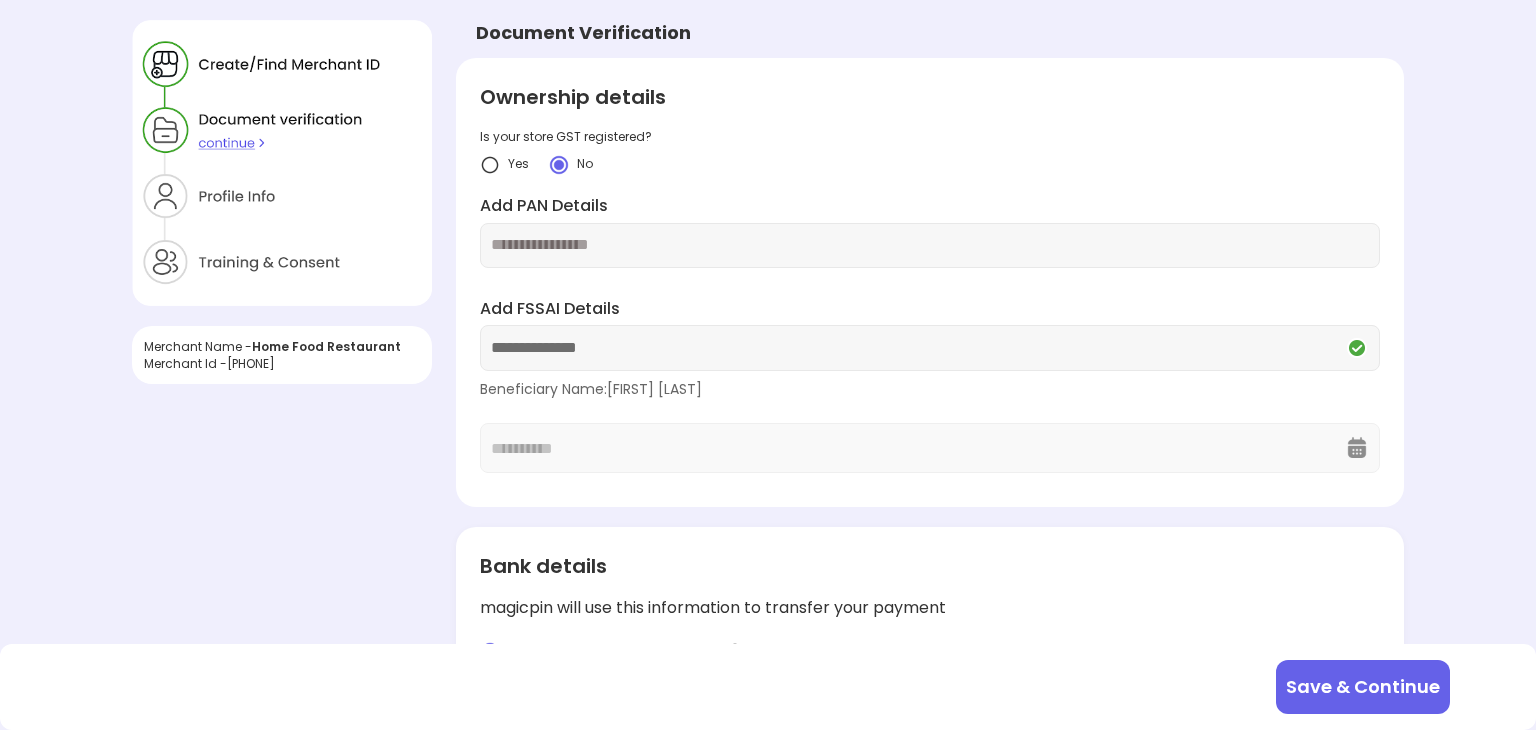 scroll, scrollTop: 520, scrollLeft: 0, axis: vertical 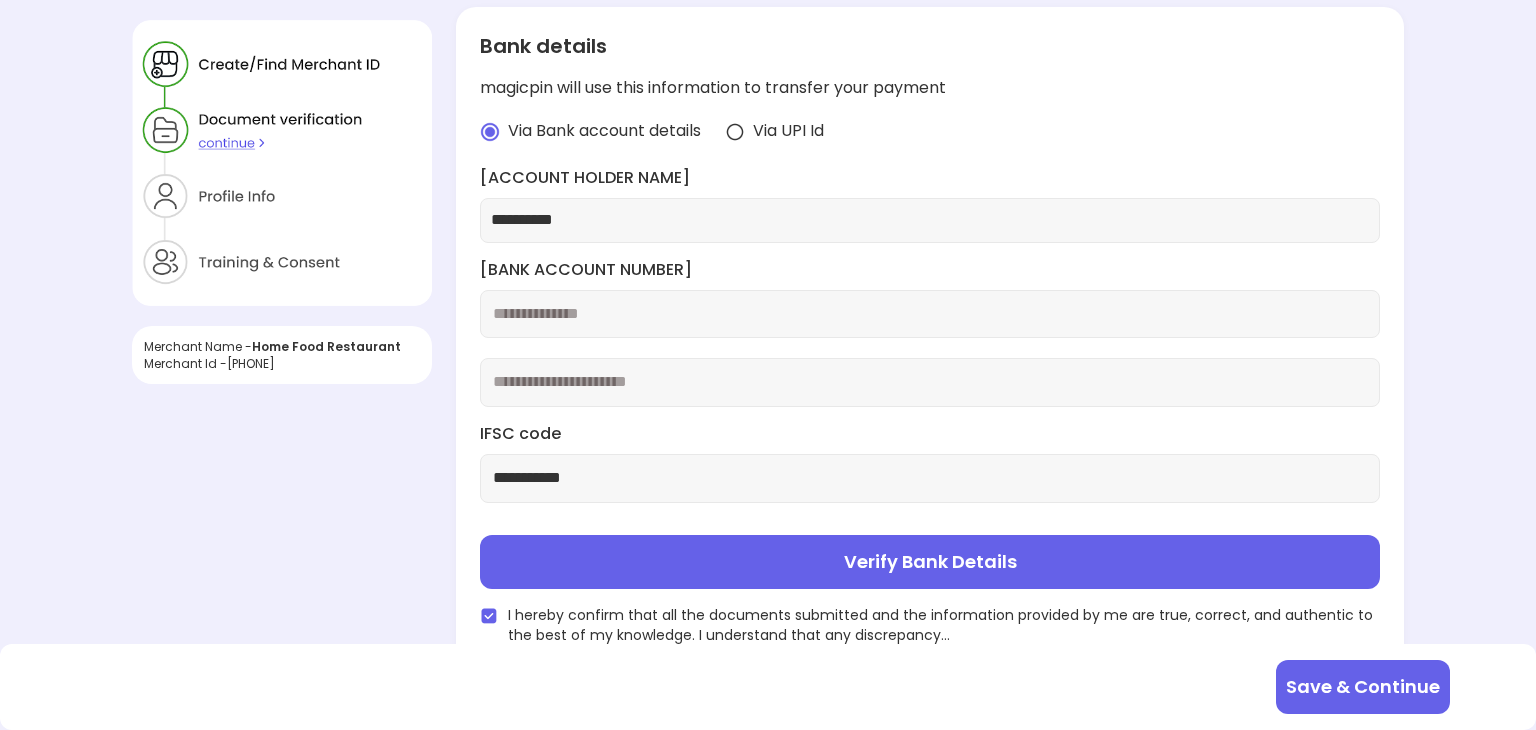 click on "Verify Bank Details" at bounding box center (930, 562) 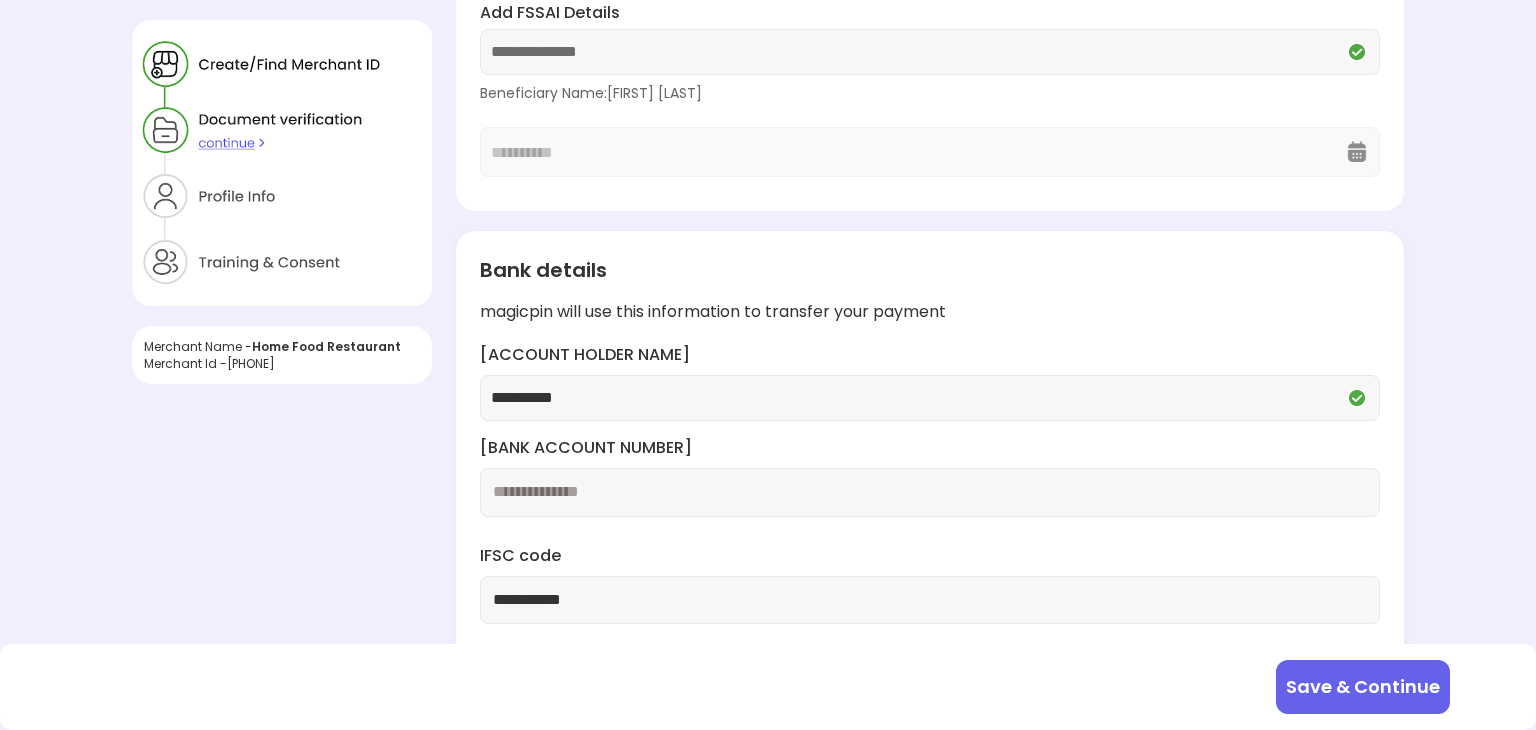 scroll, scrollTop: 348, scrollLeft: 0, axis: vertical 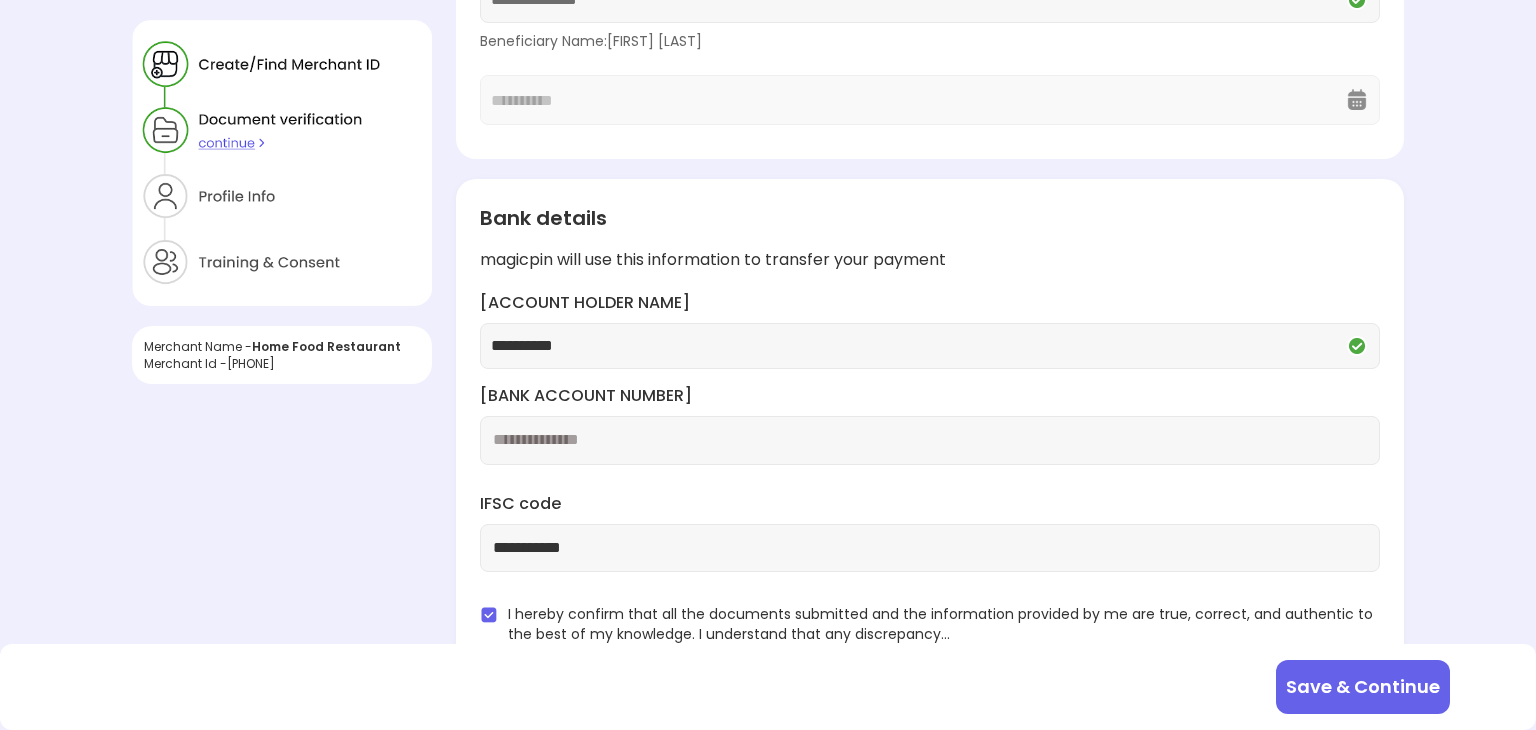 click on "Save & Continue" at bounding box center (1363, 687) 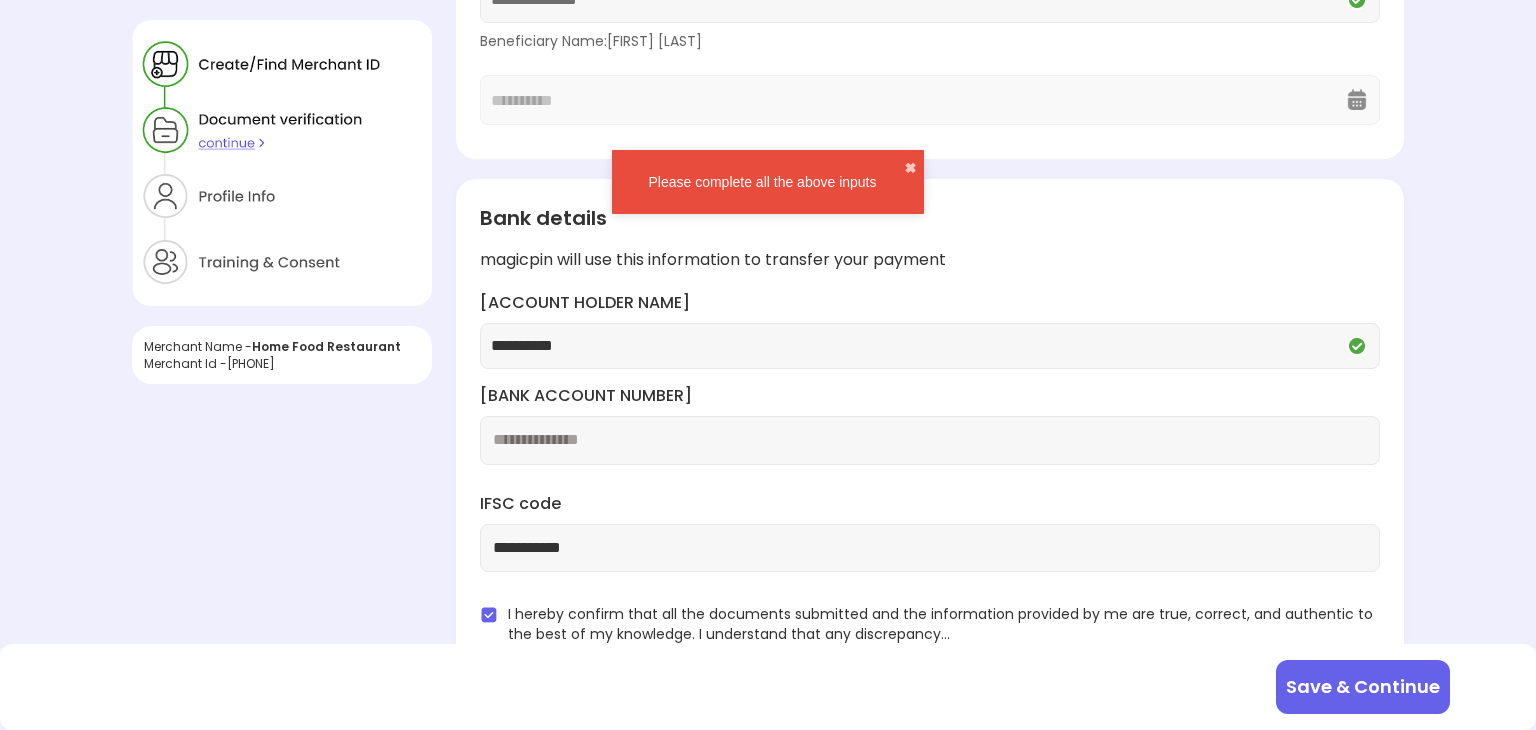 scroll, scrollTop: 0, scrollLeft: 0, axis: both 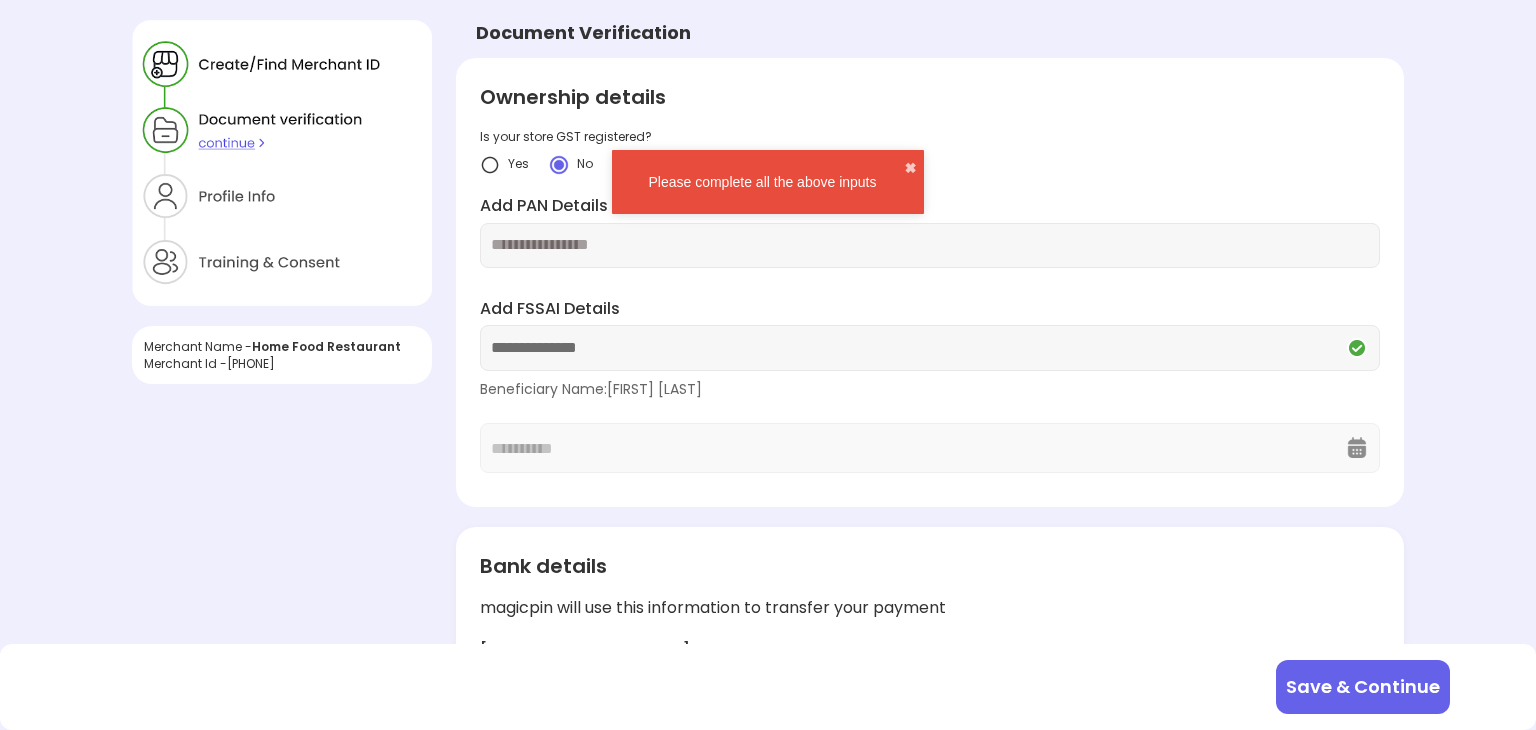 click at bounding box center [930, 245] 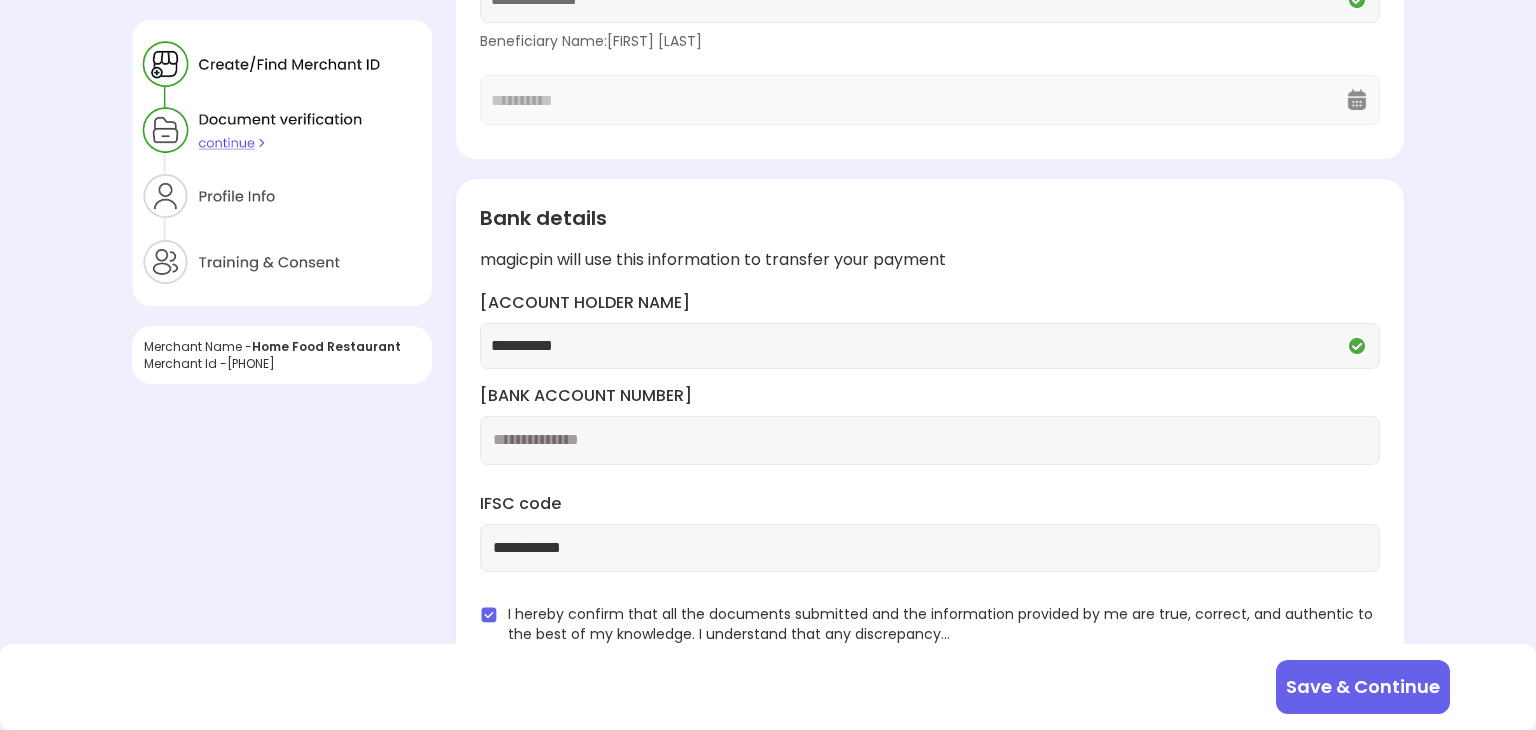 click on "Save & Continue" at bounding box center [1363, 687] 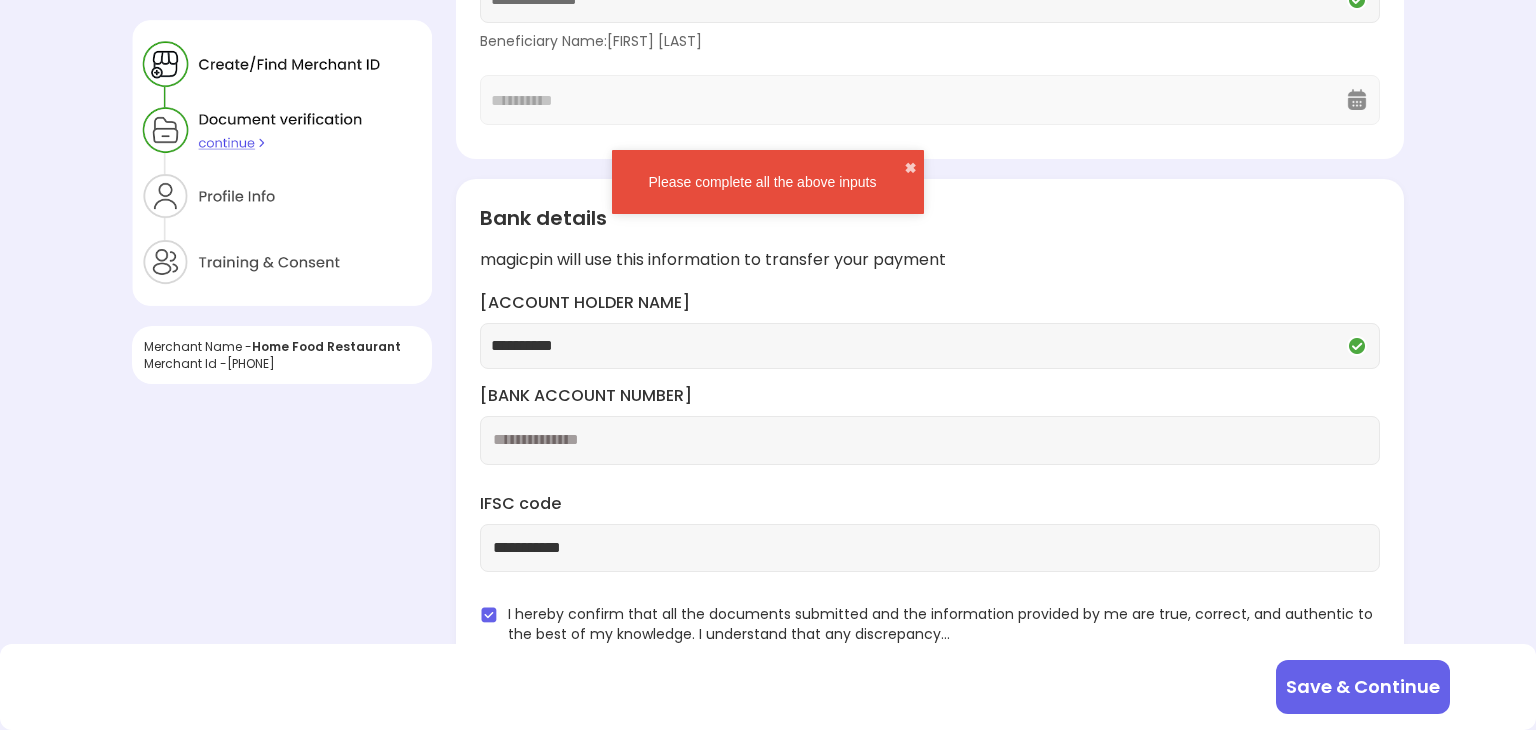 scroll, scrollTop: 0, scrollLeft: 0, axis: both 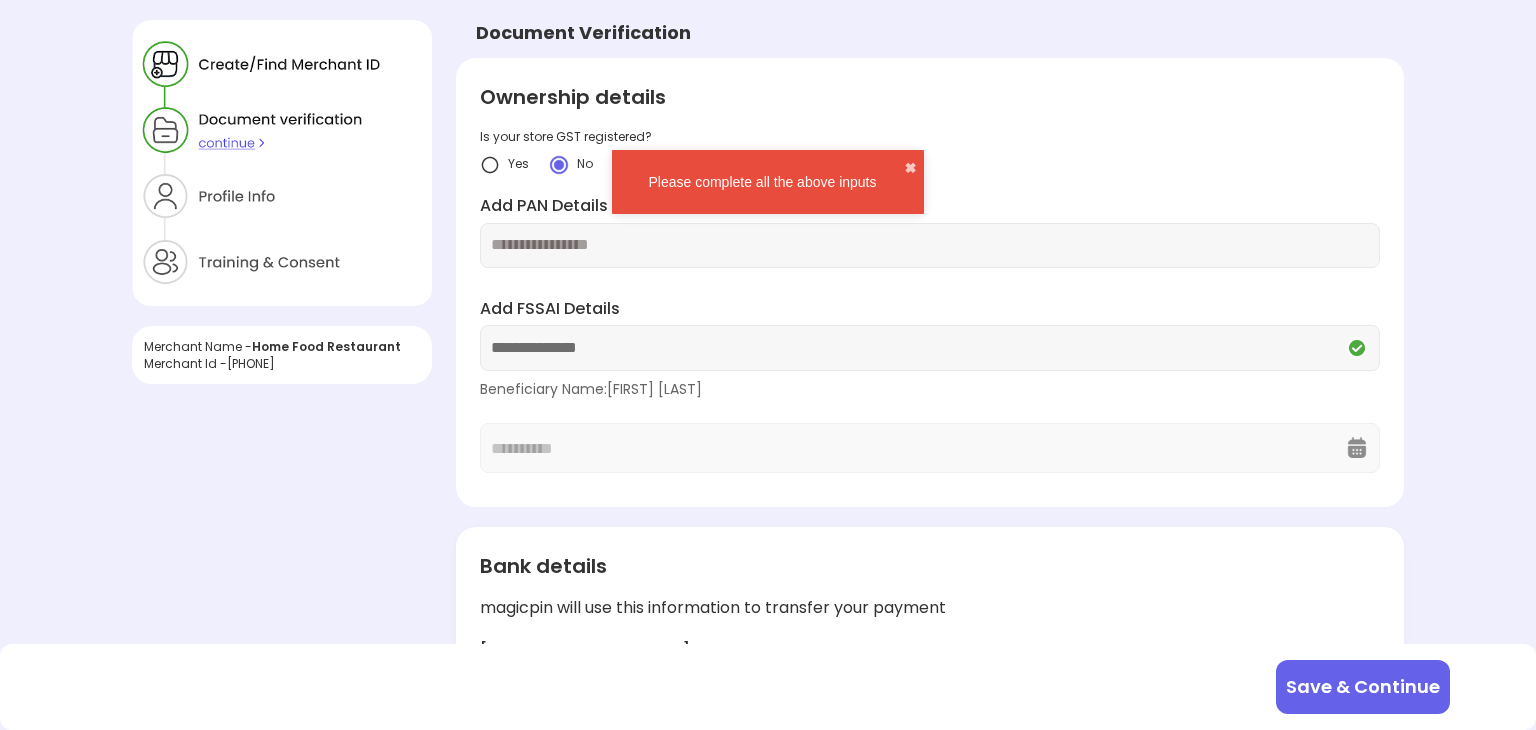 click at bounding box center (930, 245) 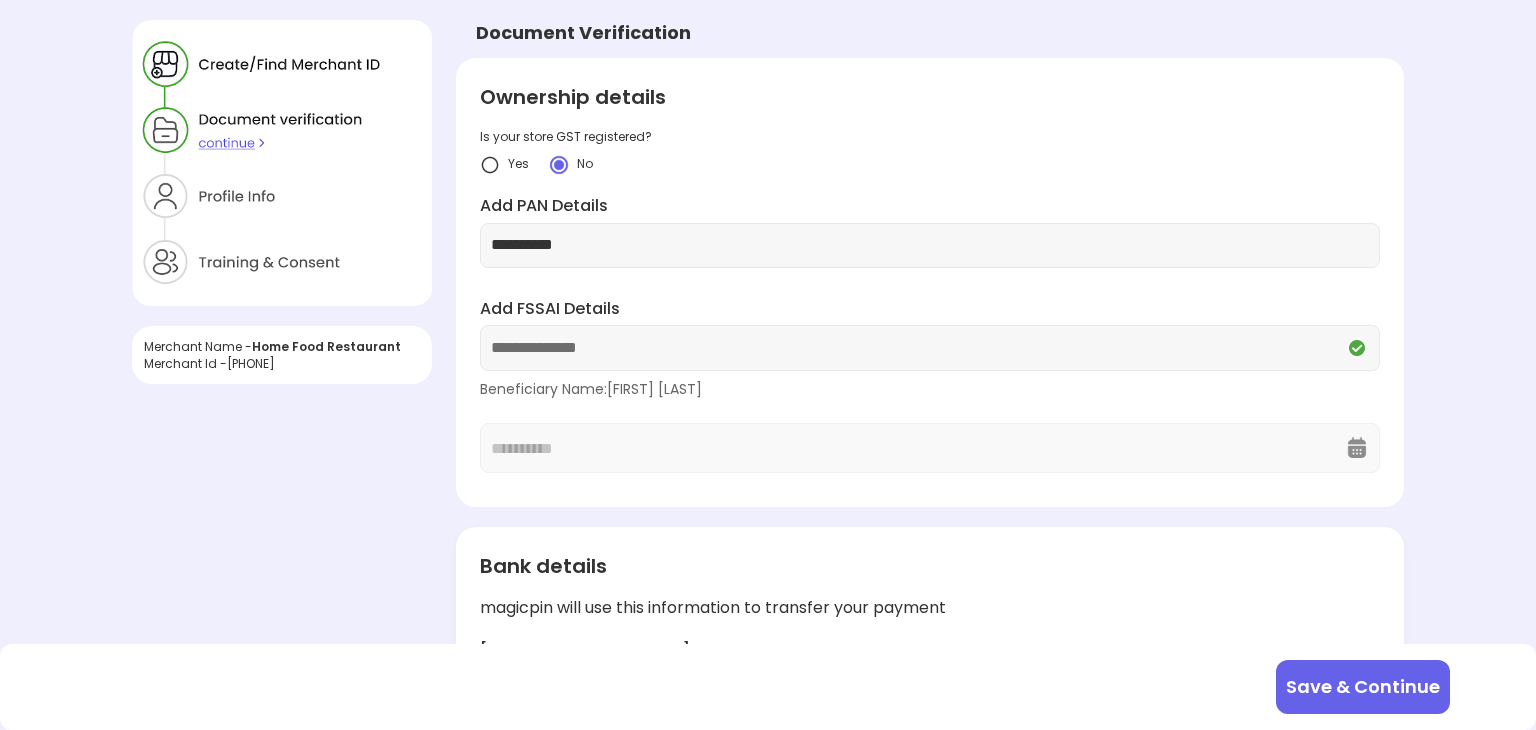 type on "**********" 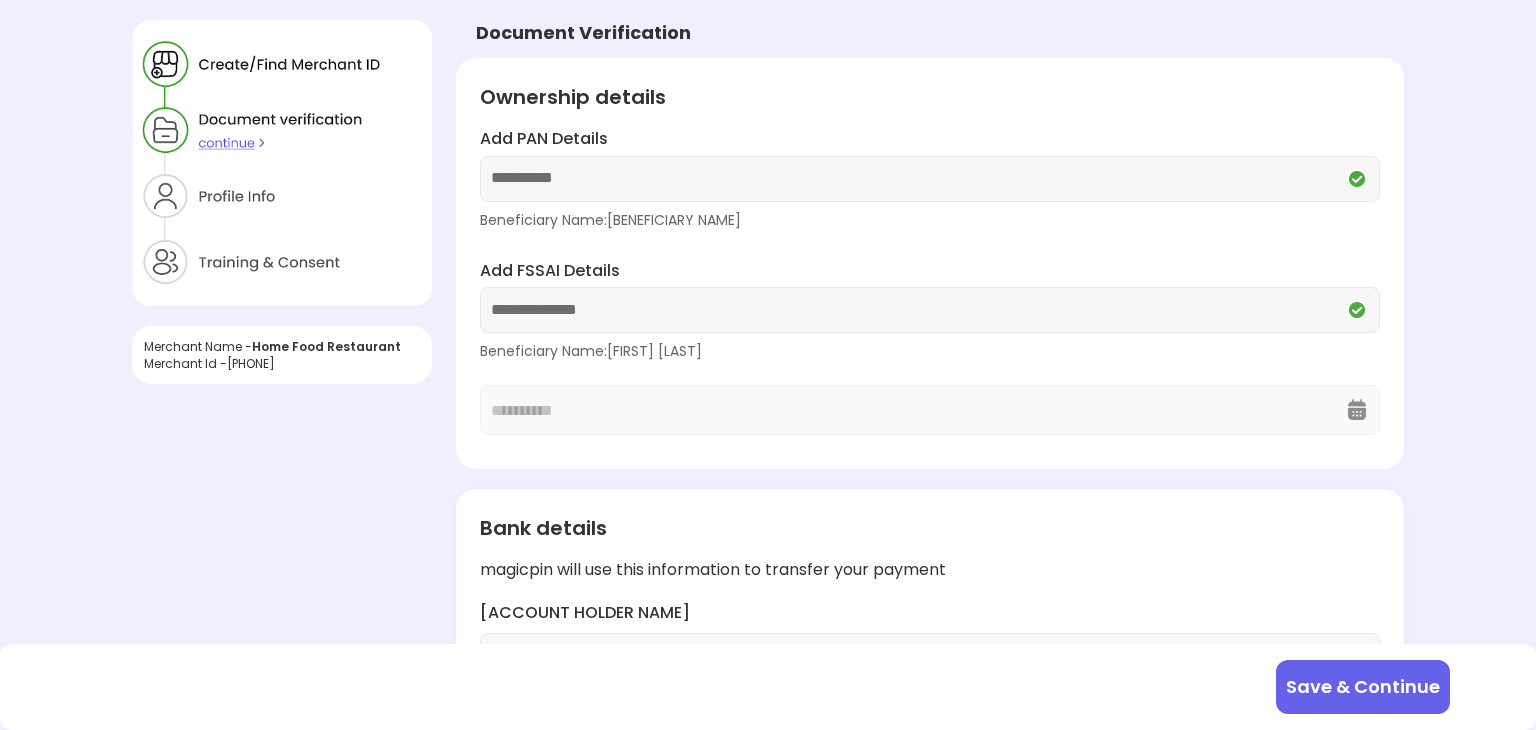 click on "**********" at bounding box center [930, 179] 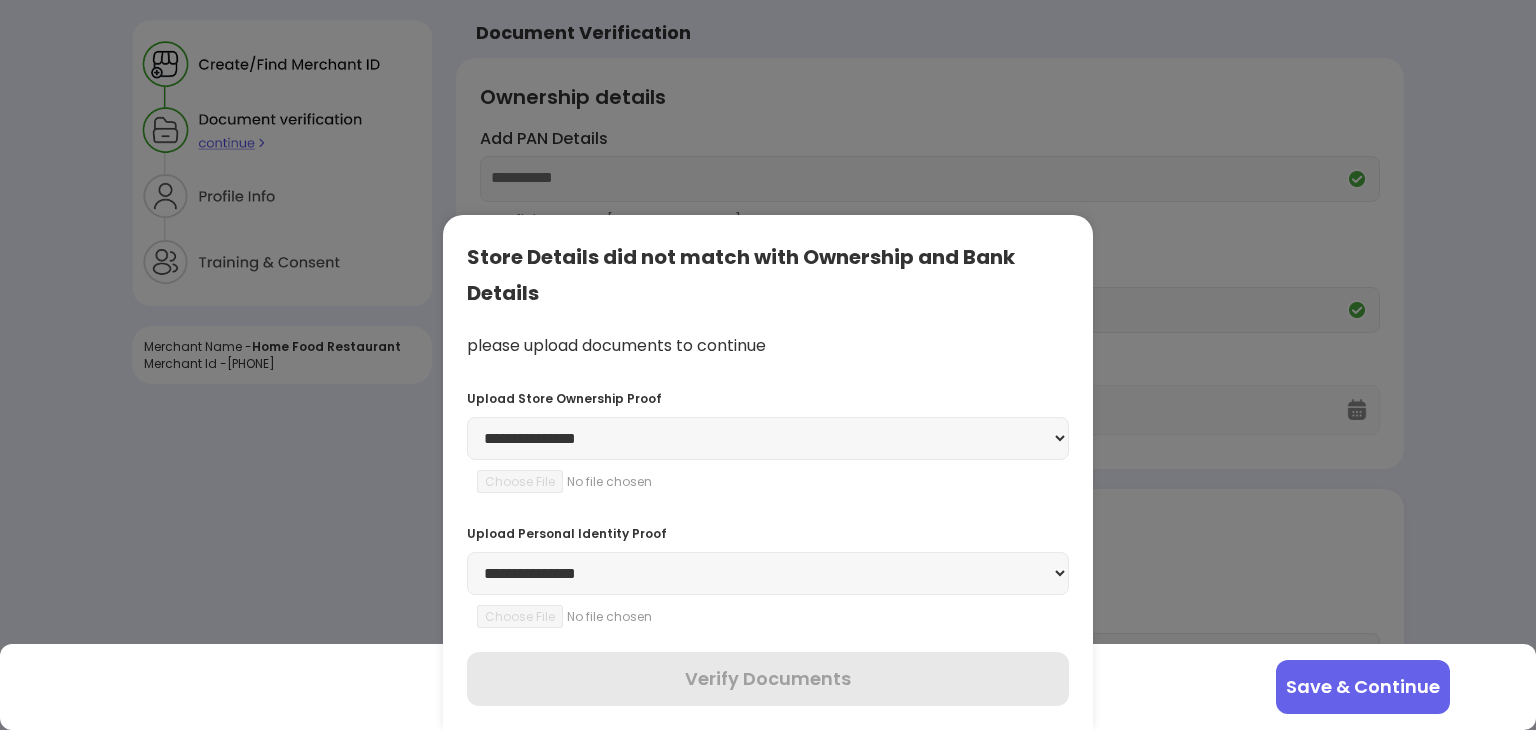 click at bounding box center (768, 365) 